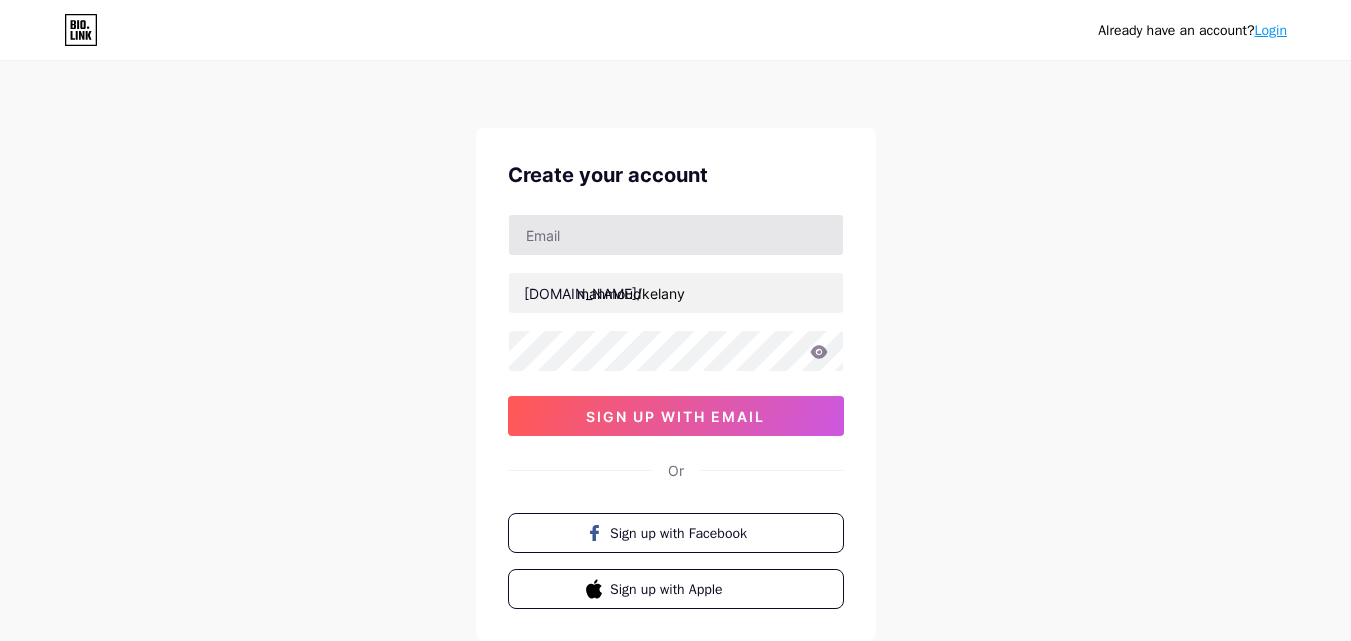 scroll, scrollTop: 0, scrollLeft: 0, axis: both 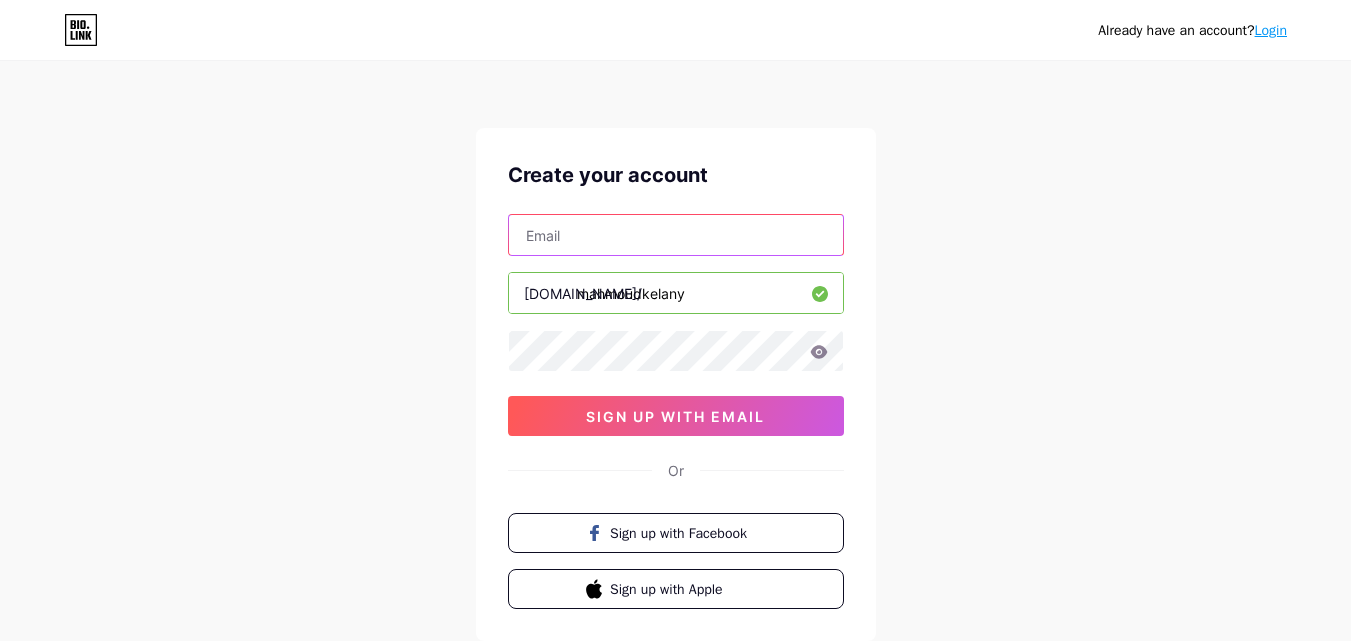 click at bounding box center [676, 235] 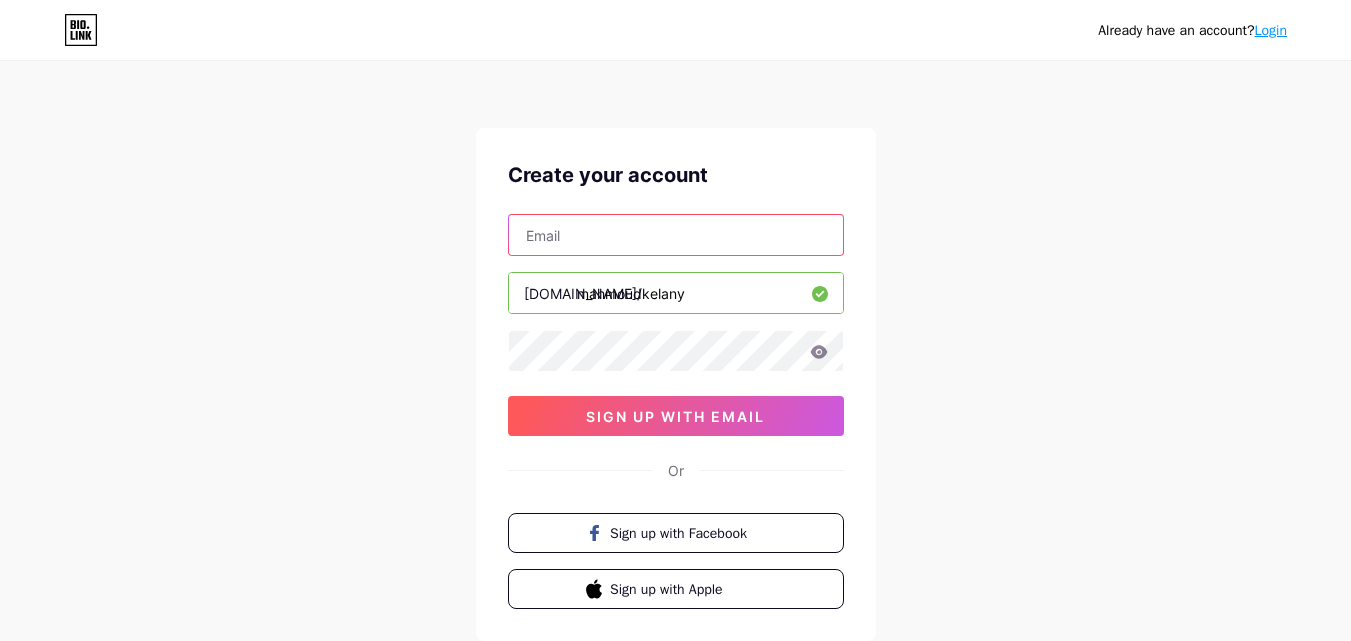 type on "[DOMAIN_NAME][EMAIL_ADDRESS][DOMAIN_NAME]" 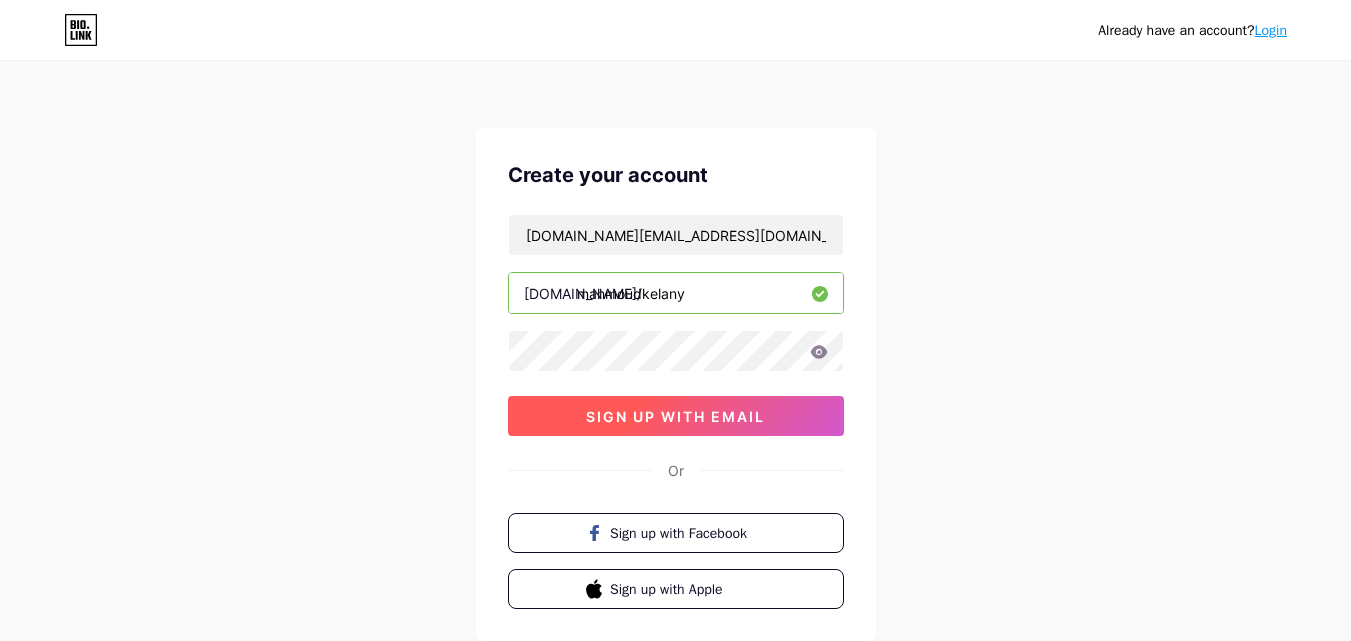 click on "sign up with email" at bounding box center (675, 416) 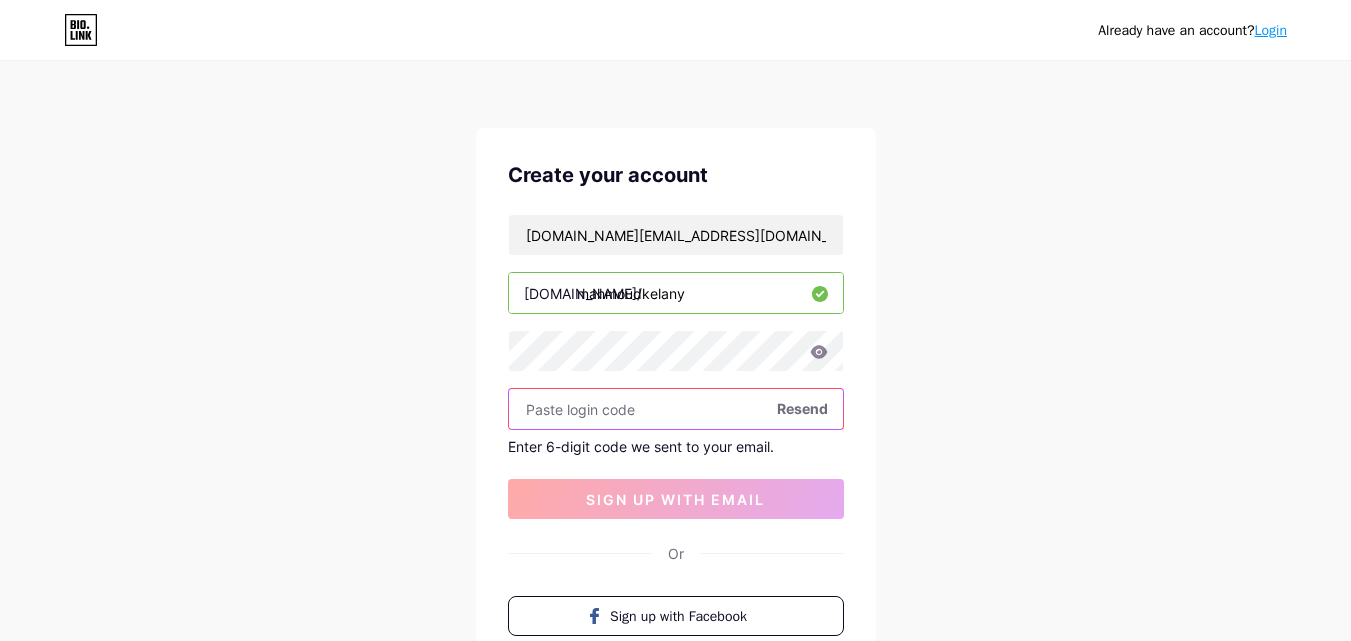 paste on "122872" 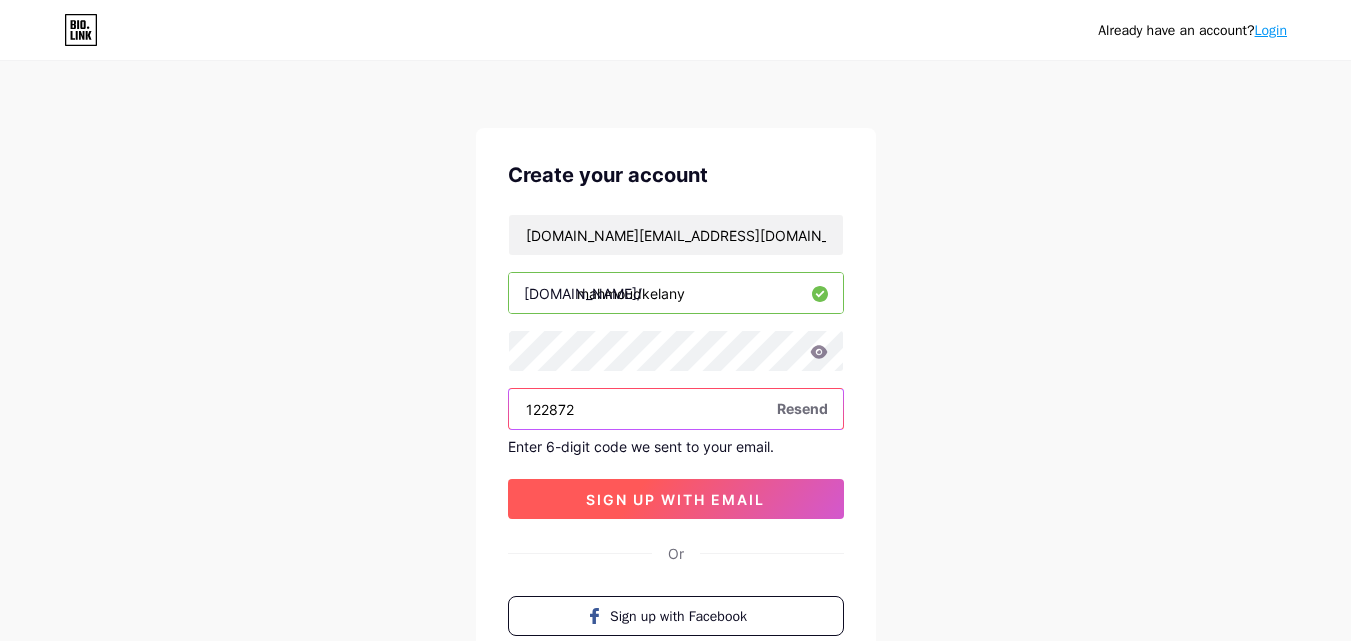 type on "122872" 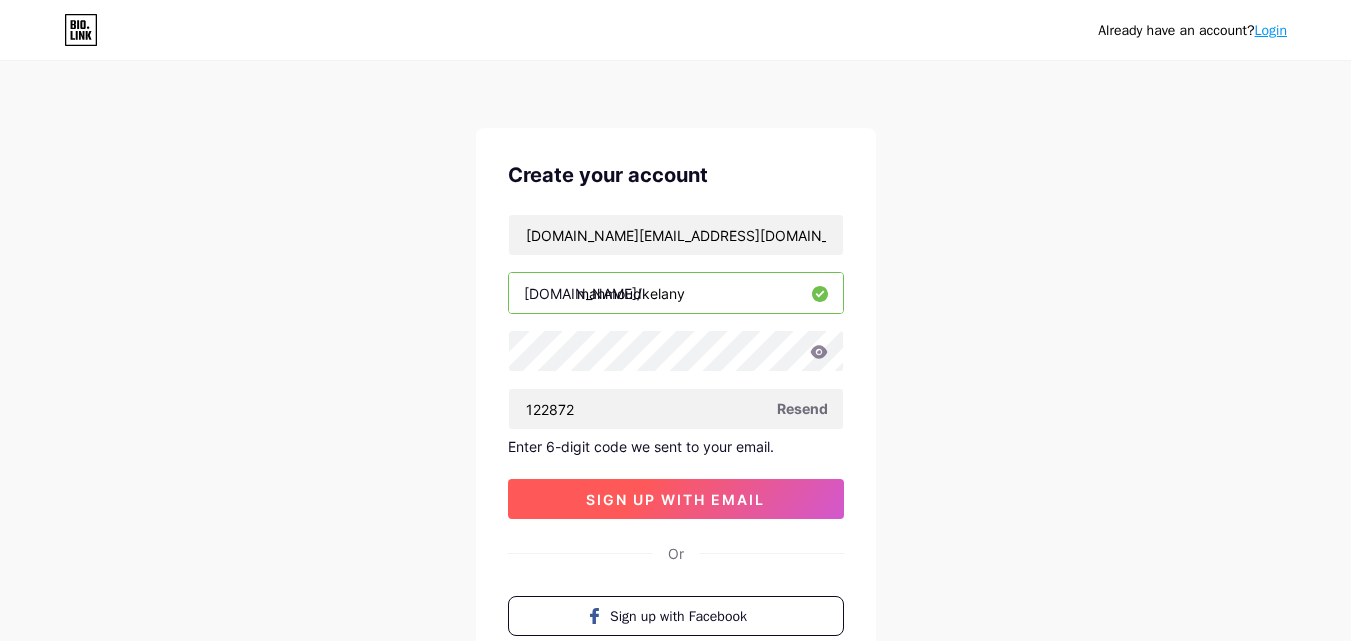 click on "sign up with email" at bounding box center [675, 499] 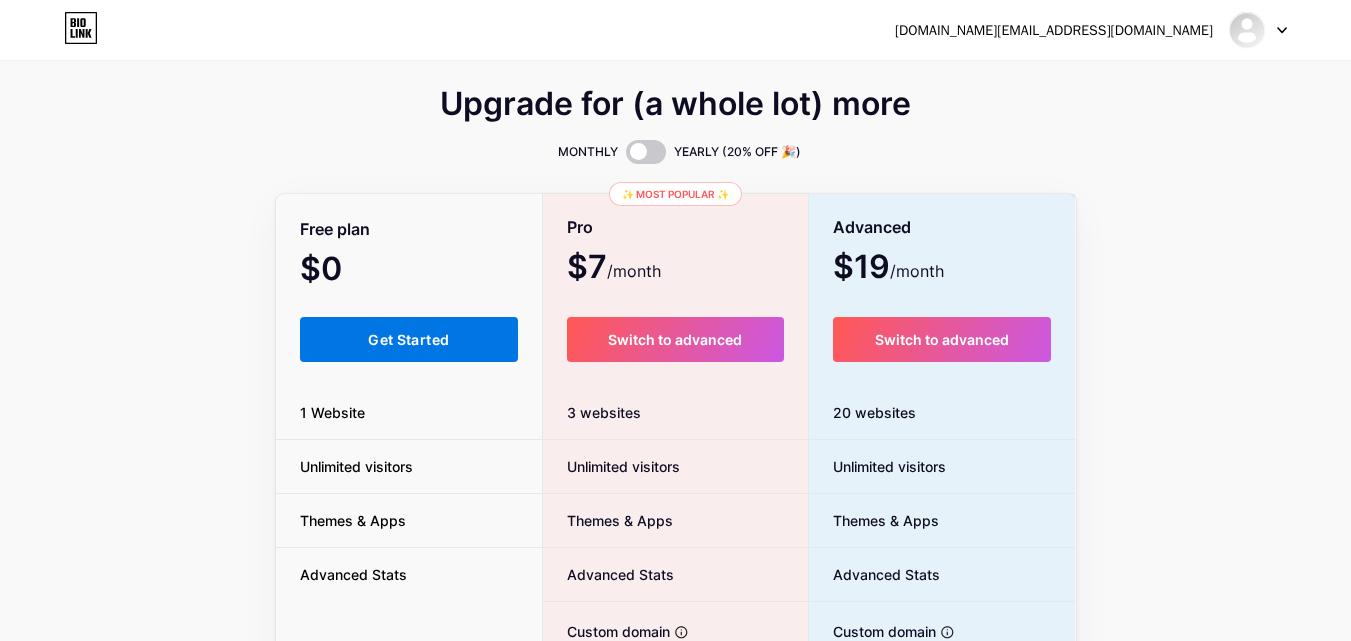 click on "Get Started" at bounding box center (409, 339) 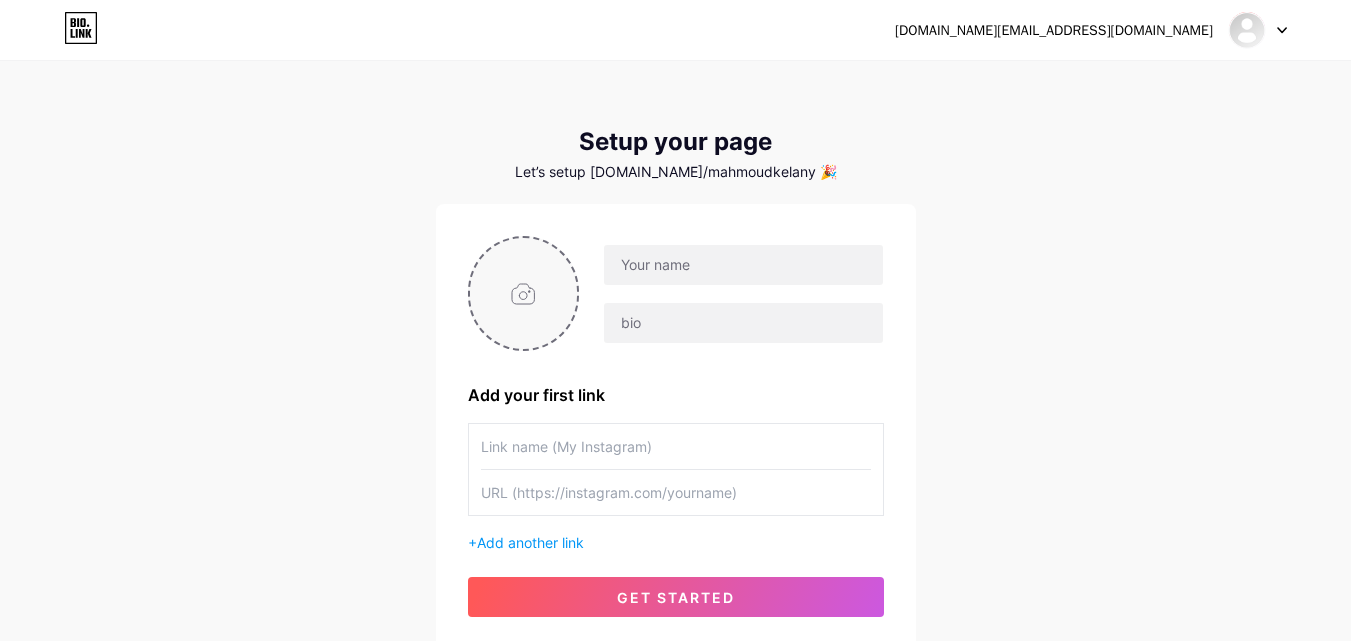 click at bounding box center (524, 293) 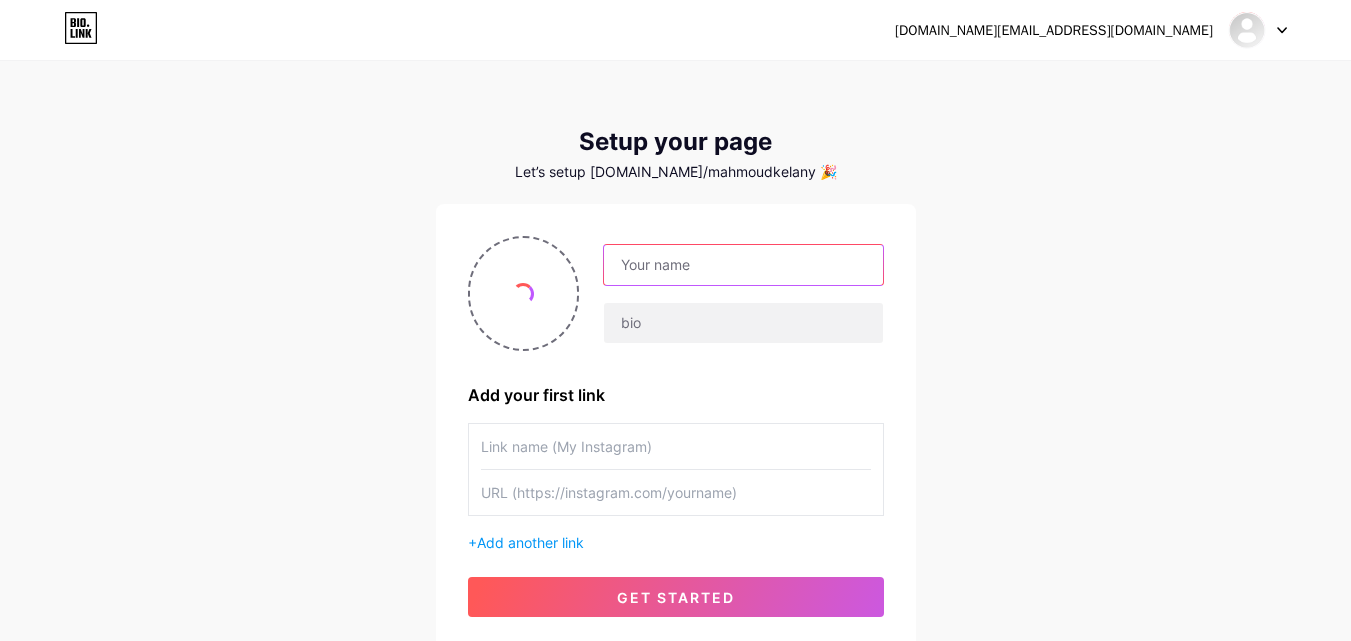 click at bounding box center [743, 265] 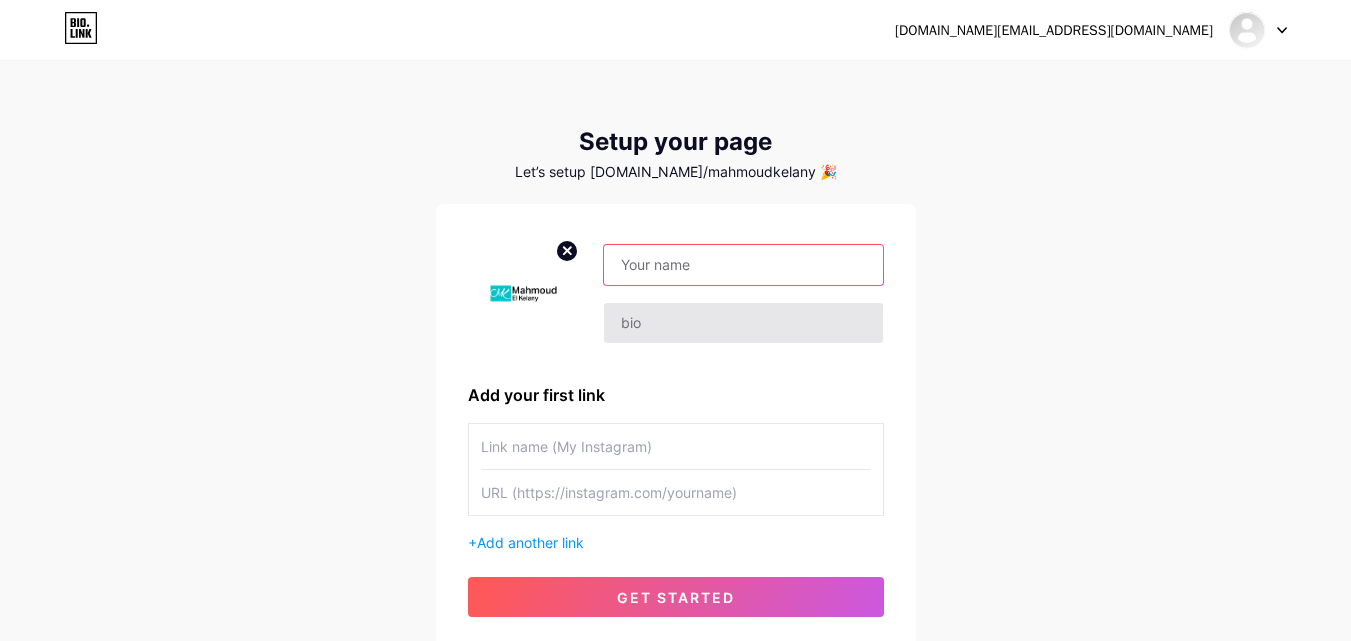 paste on "[PERSON_NAME]" 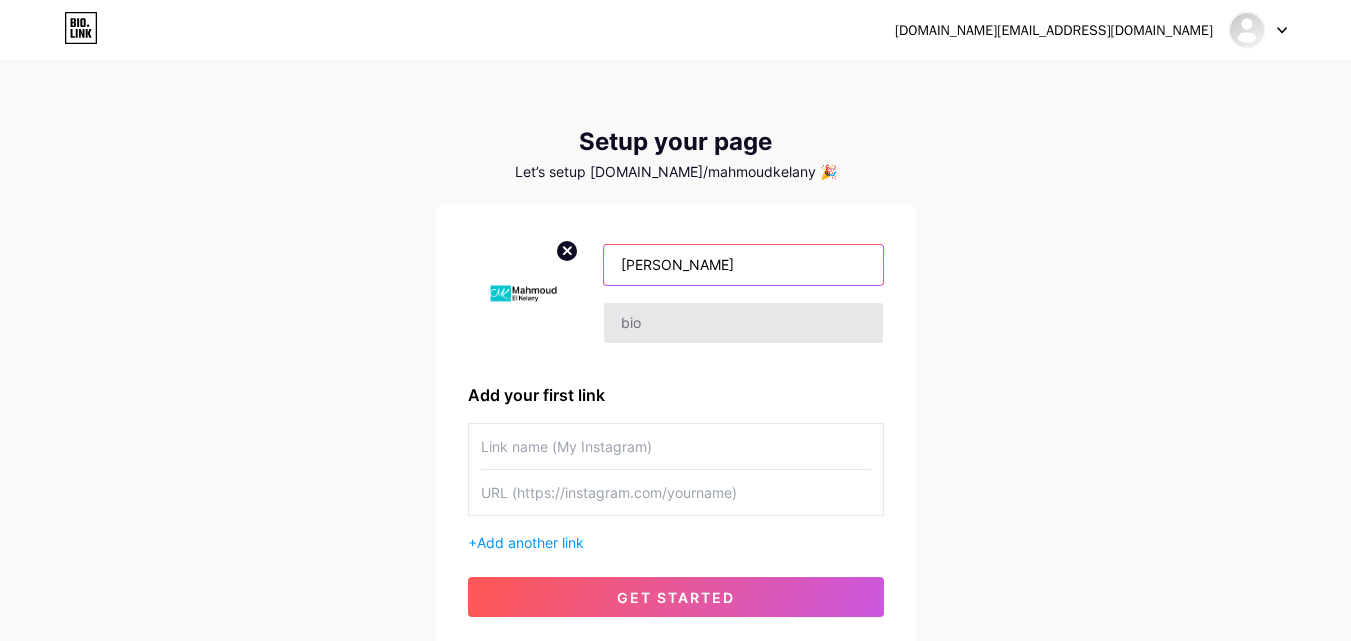 type on "[PERSON_NAME]" 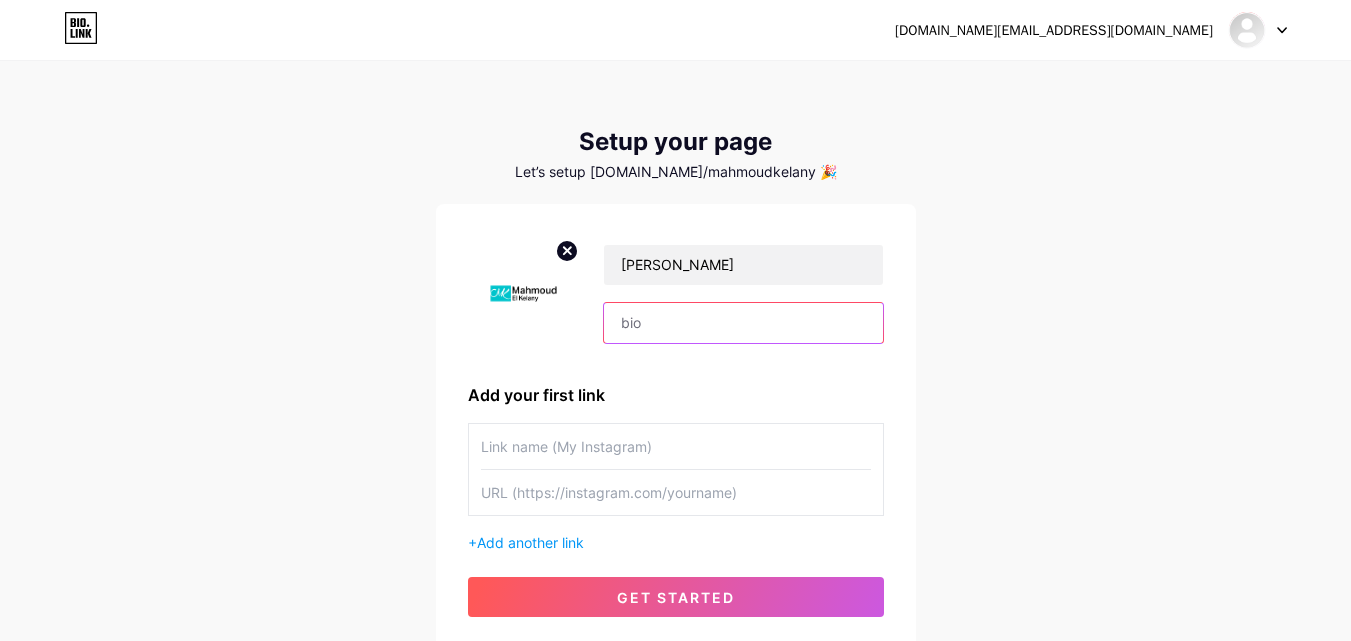 click at bounding box center (743, 323) 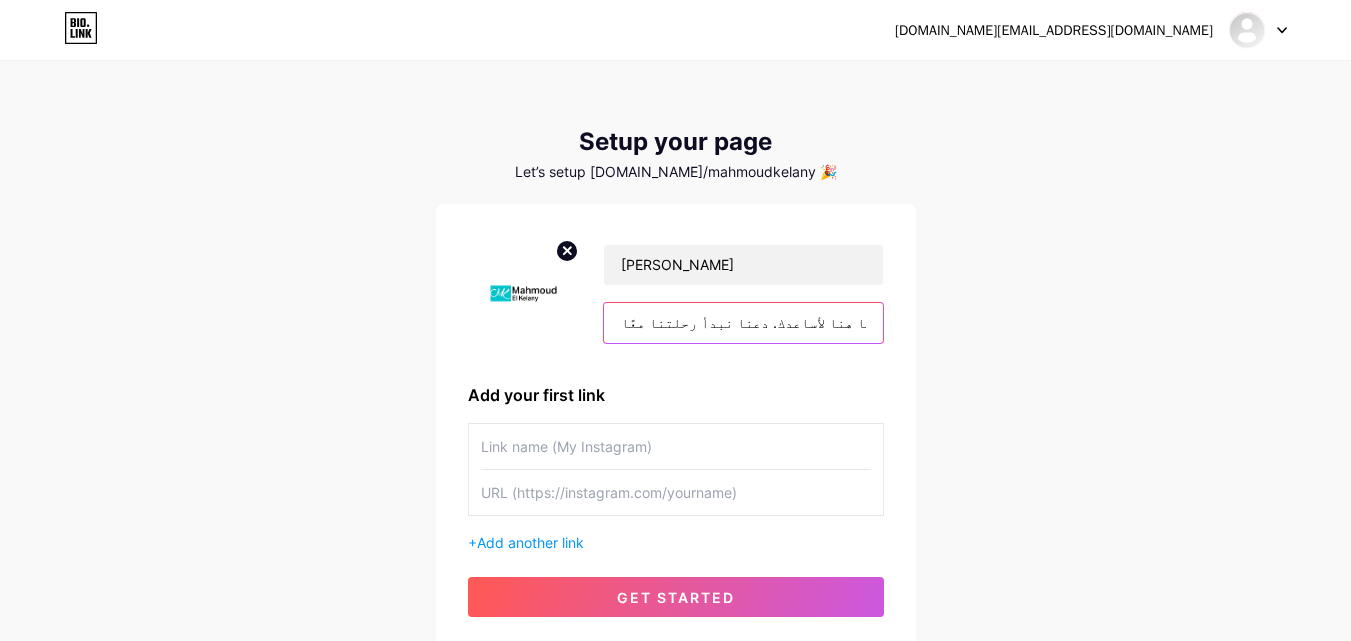 scroll, scrollTop: 0, scrollLeft: 221, axis: horizontal 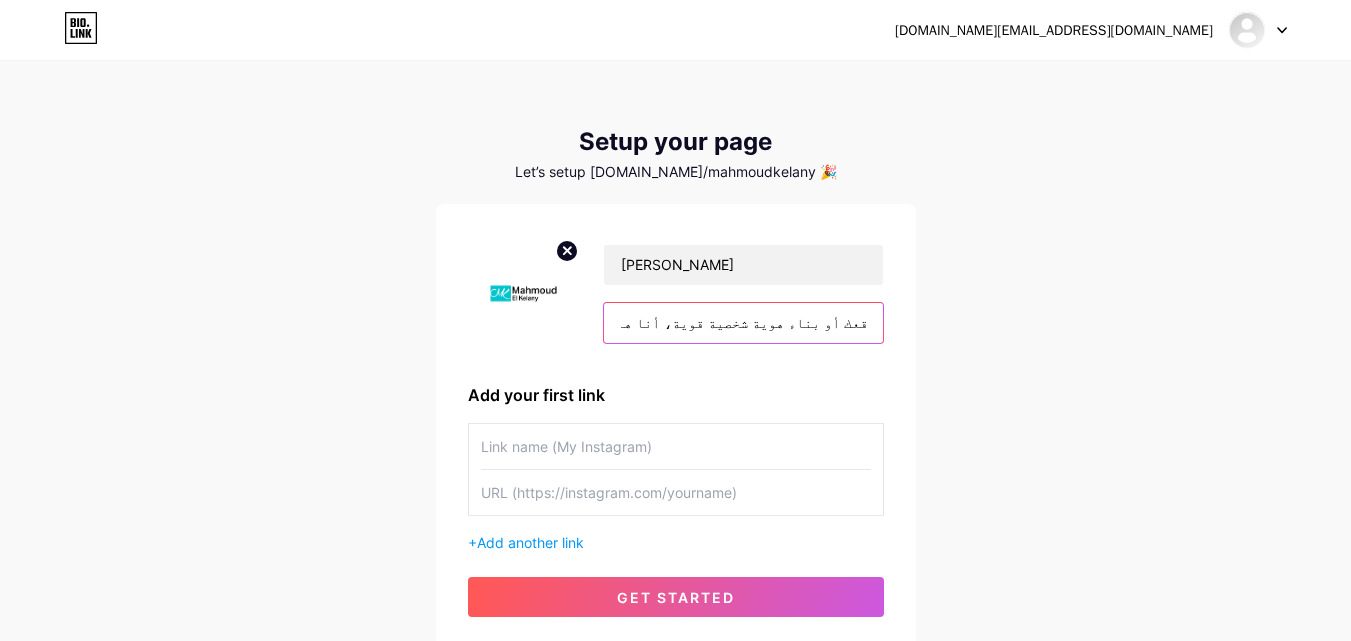 type on "سواء كنت تحتاج لتحسين ظهور موقعك أو بناء هوية شخصية قوية، أنا هنا لأساعدك. دعنا نبدأ رحلتنا معًا" 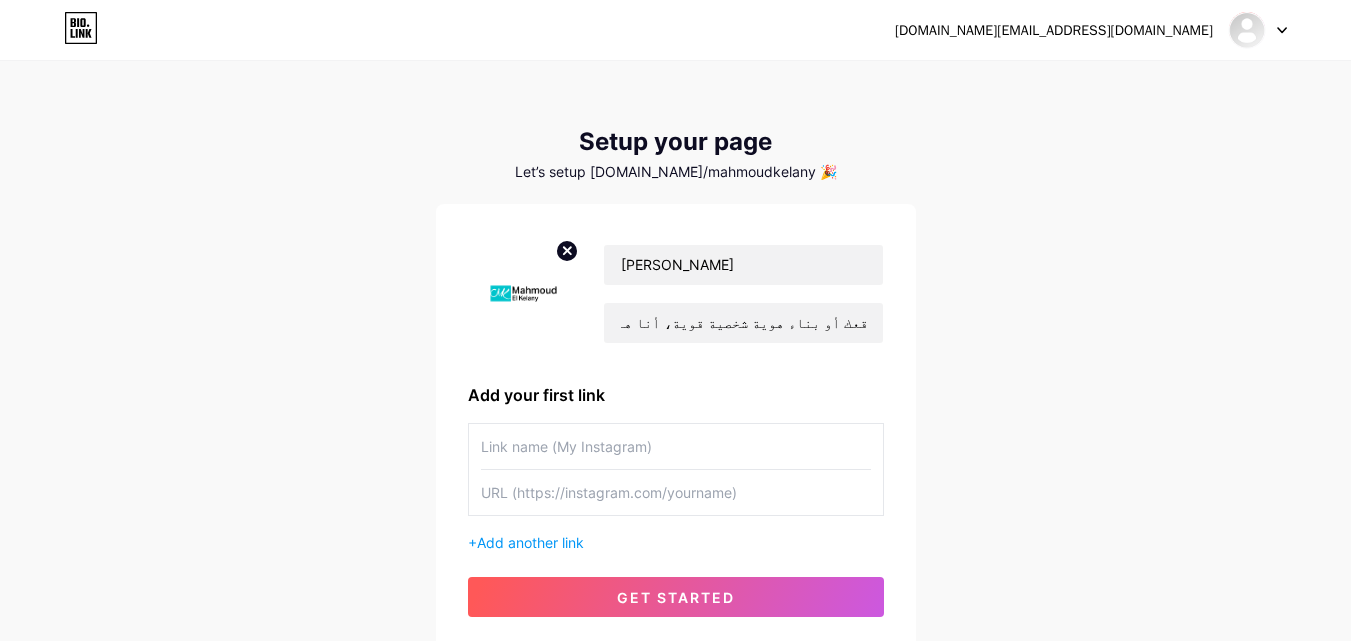 click on "[DOMAIN_NAME][EMAIL_ADDRESS][DOMAIN_NAME]           Dashboard     Logout   Setup your page   Let’s setup [DOMAIN_NAME]/mahmoudkelany 🎉               [PERSON_NAME]     سواء كنت تحتاج لتحسين ظهور موقعك أو بناء هوية شخصية قوية، أنا هنا لأساعدك. دعنا نبدأ رحلتنا معًا     Add your first link
+  Add another link     get started" at bounding box center [675, 356] 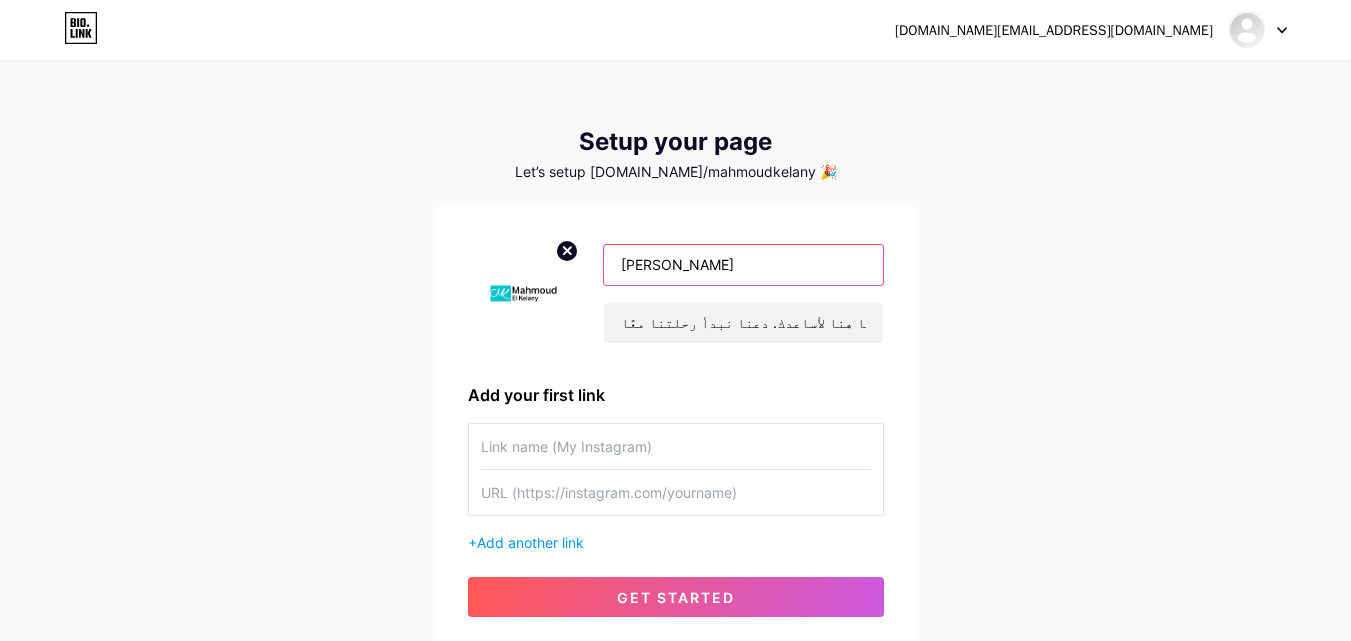 click on "[PERSON_NAME]" at bounding box center (743, 265) 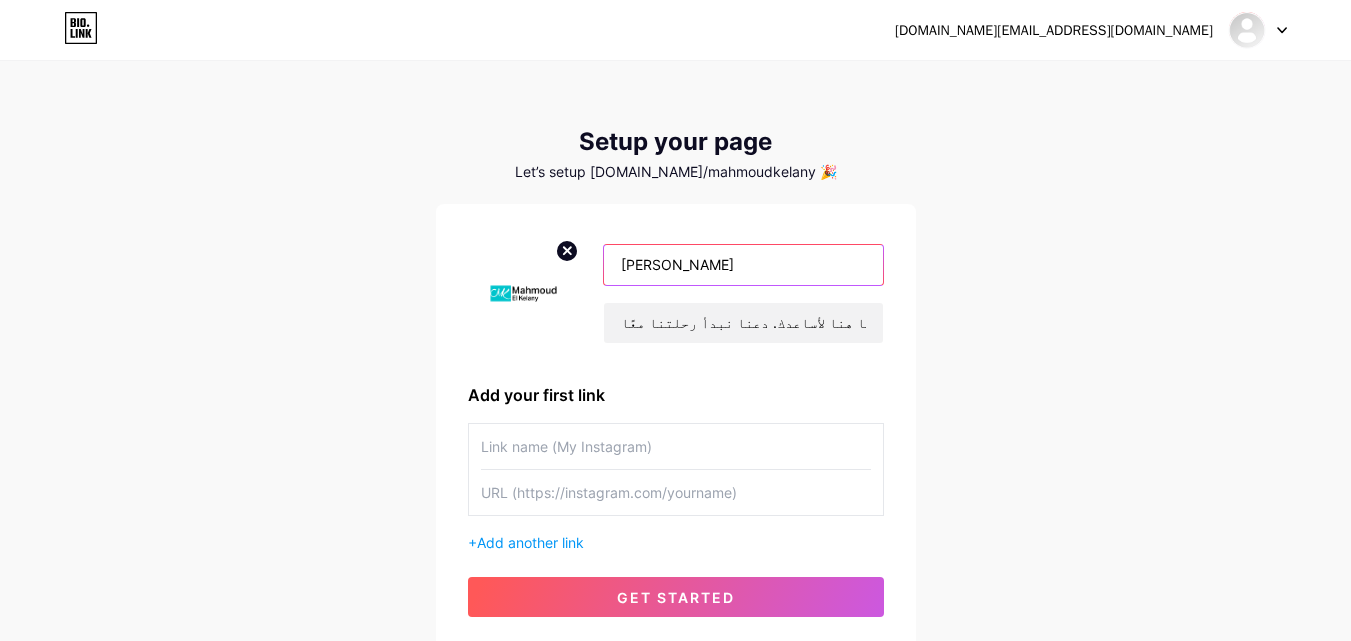 paste on "[PERSON_NAME]" 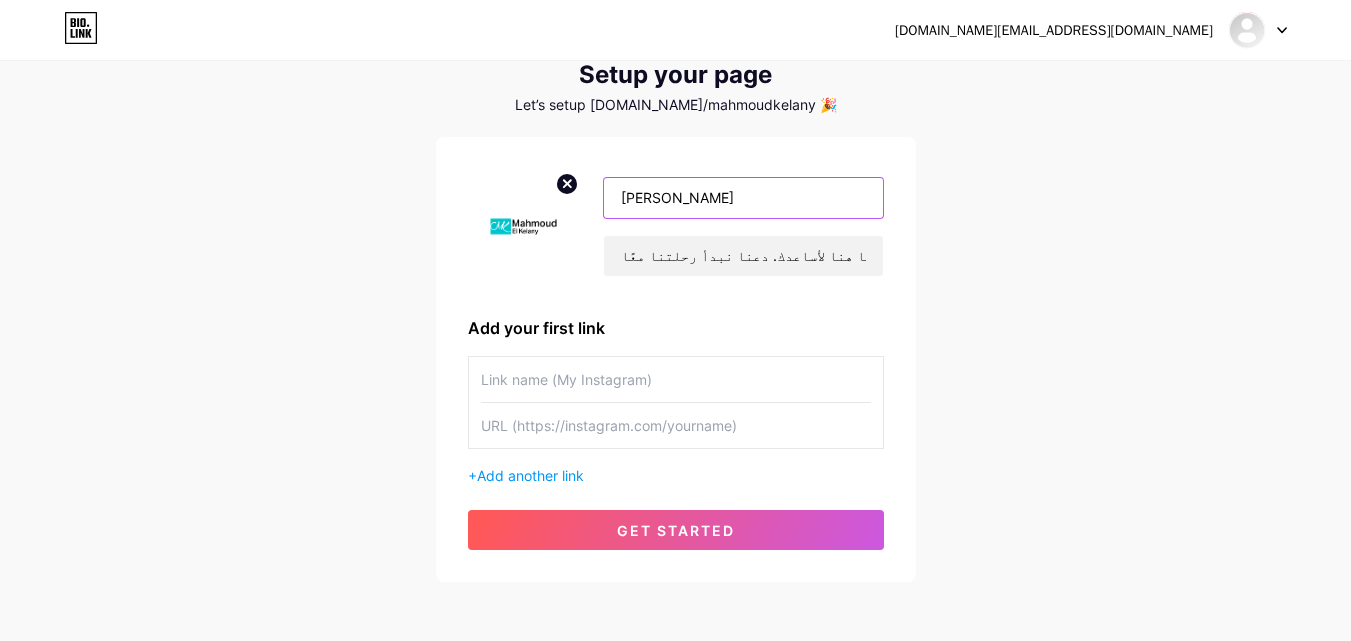 scroll, scrollTop: 152, scrollLeft: 0, axis: vertical 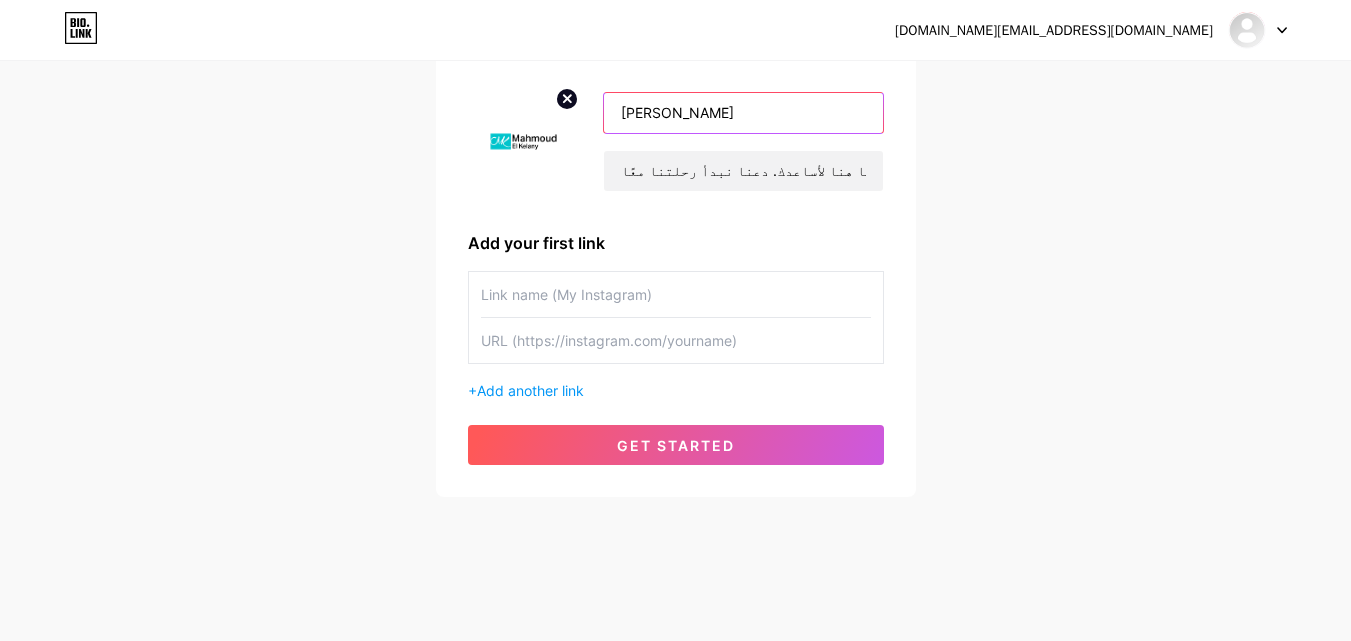 type on "[PERSON_NAME]" 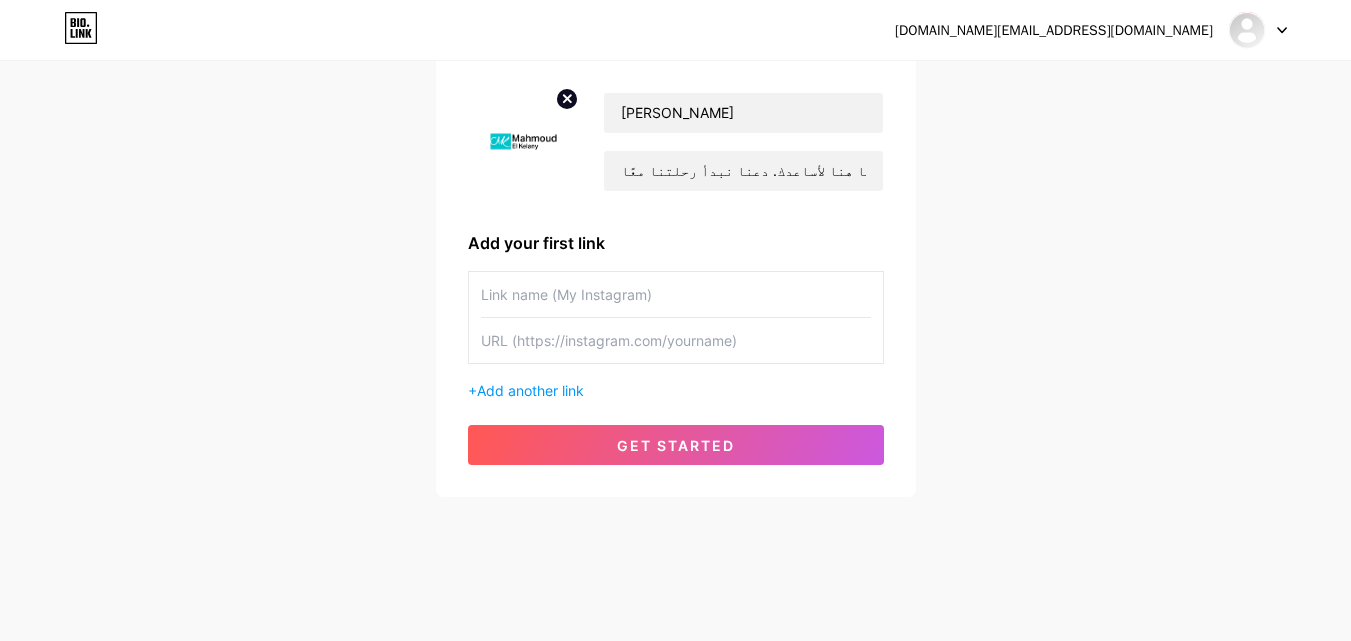click at bounding box center (676, 294) 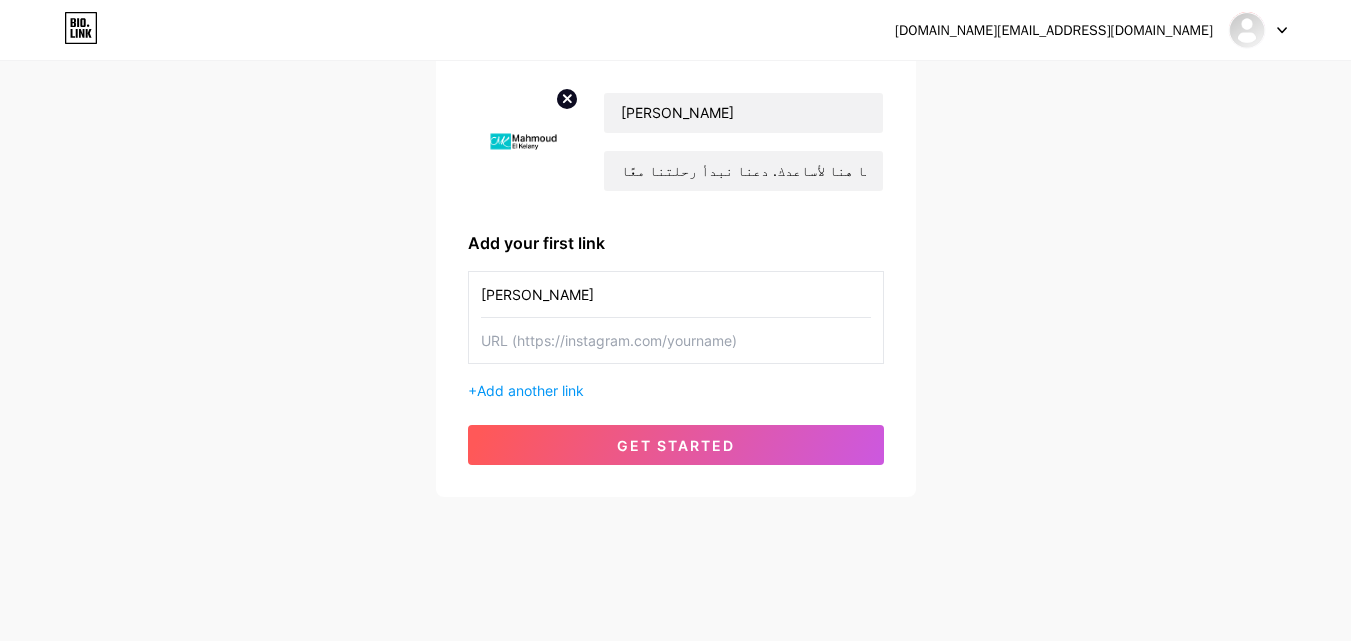 type on "[PERSON_NAME]" 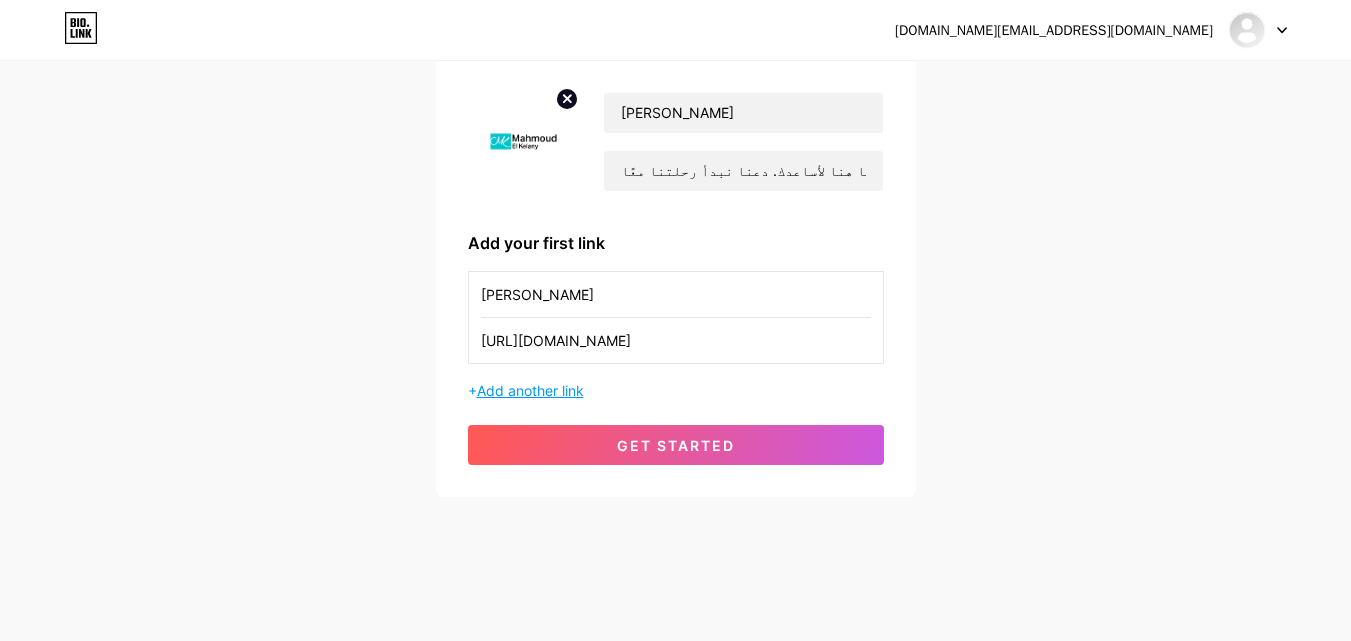 type on "[URL][DOMAIN_NAME]" 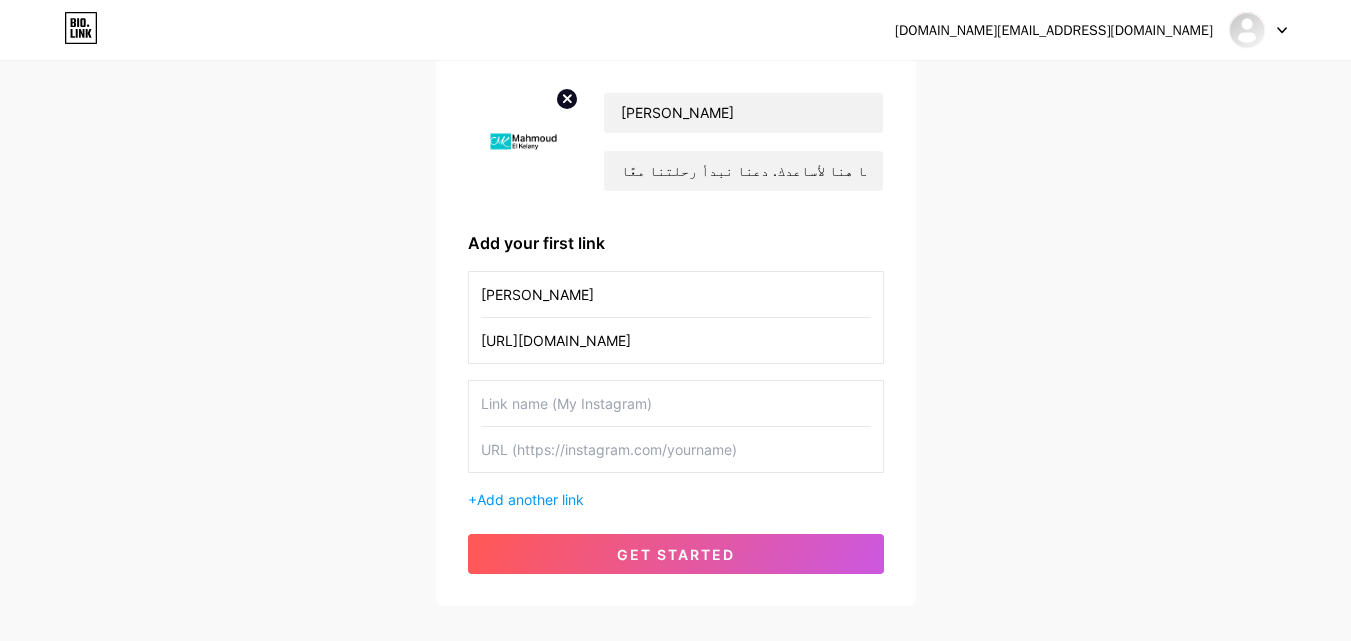 paste on "إدارة حسابات لينكد إن" 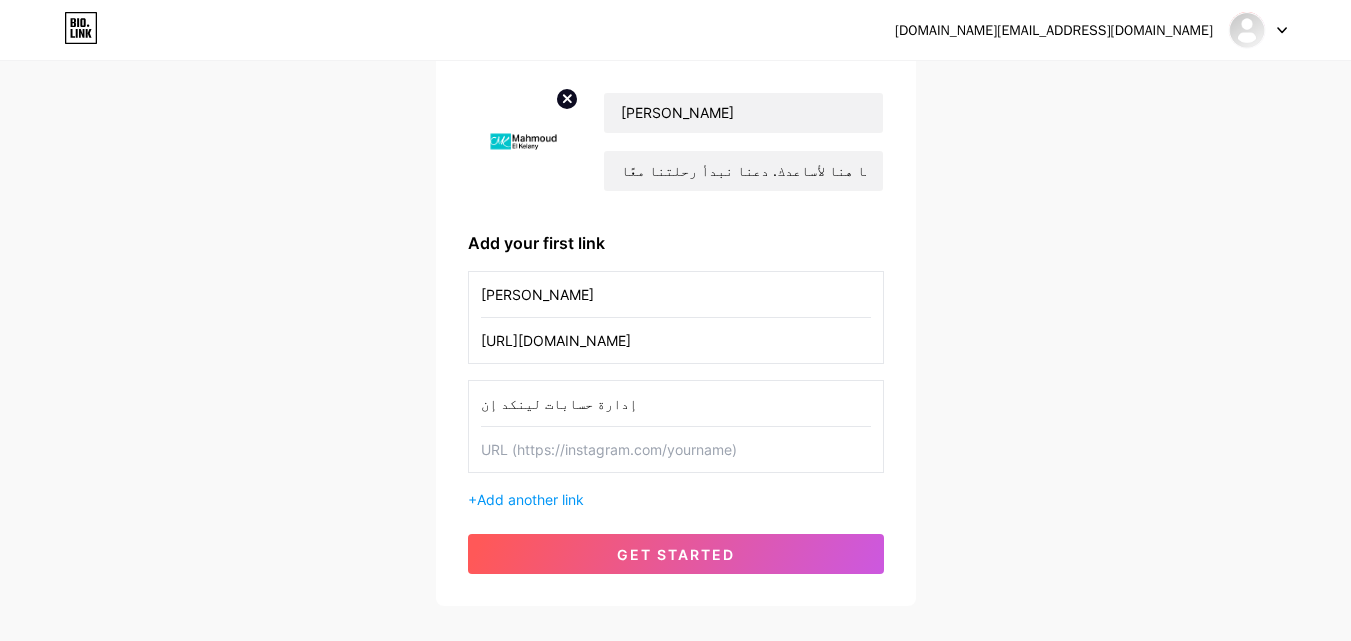 type on "إدارة حسابات لينكد إن" 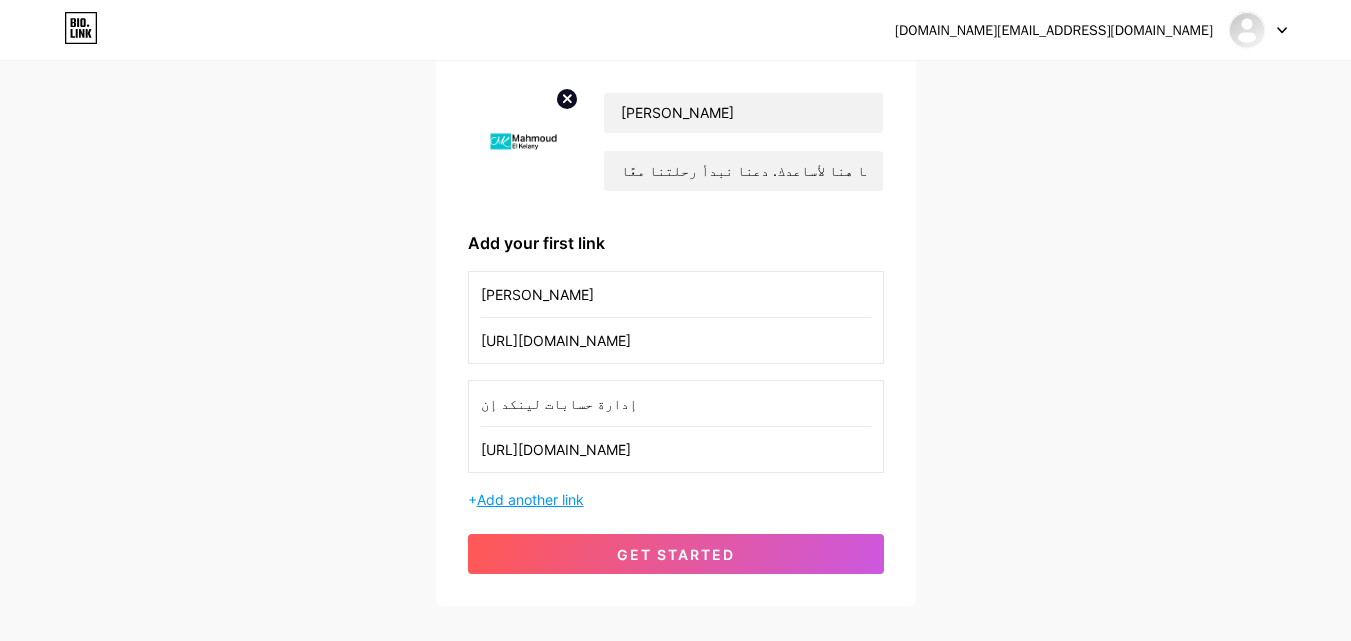 scroll, scrollTop: 0, scrollLeft: 1013, axis: horizontal 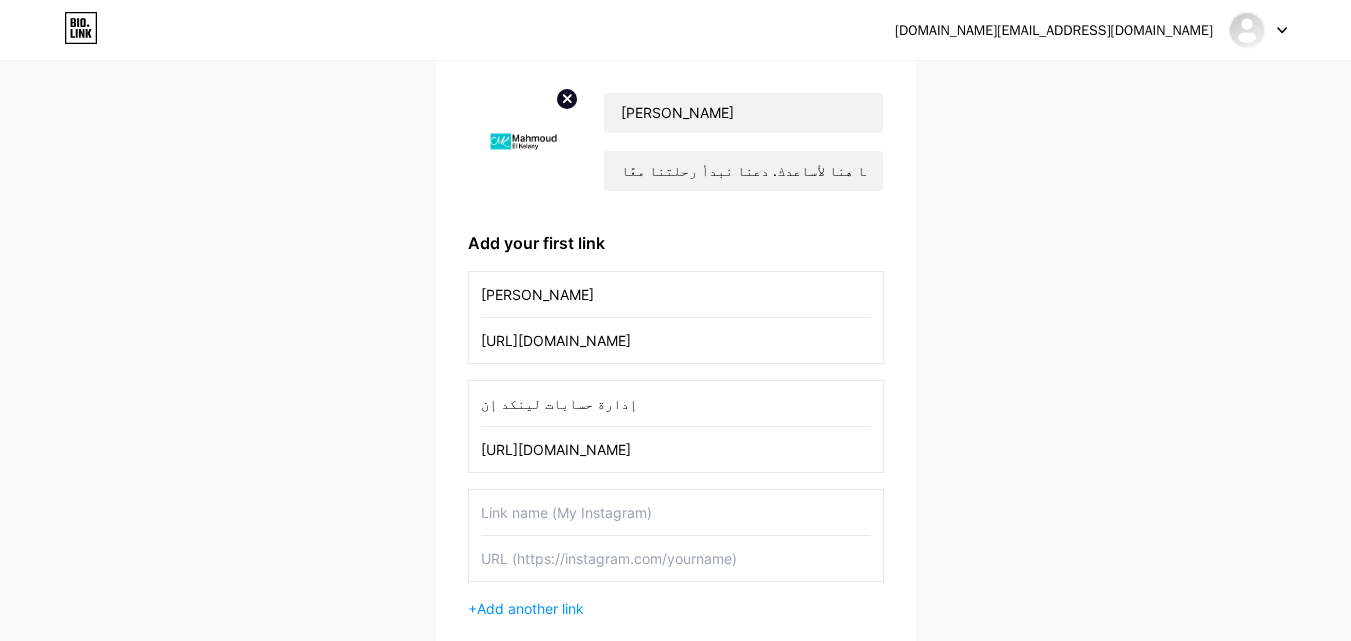click at bounding box center [676, 512] 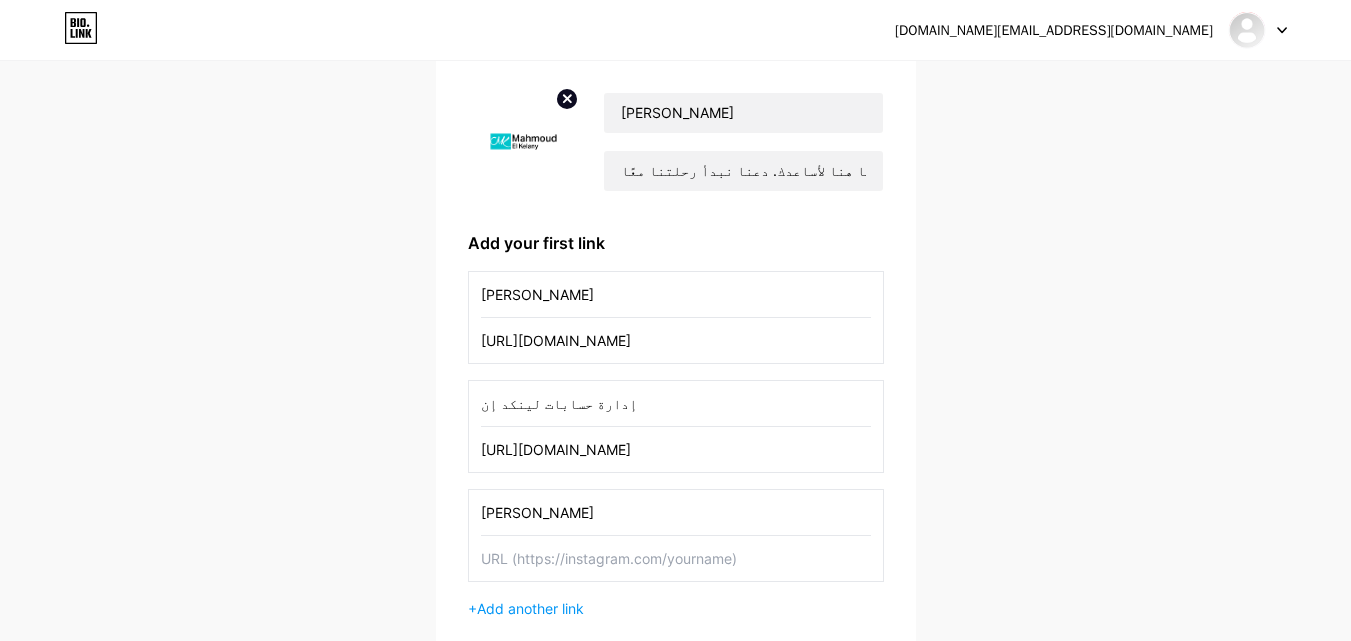 type on "[PERSON_NAME]" 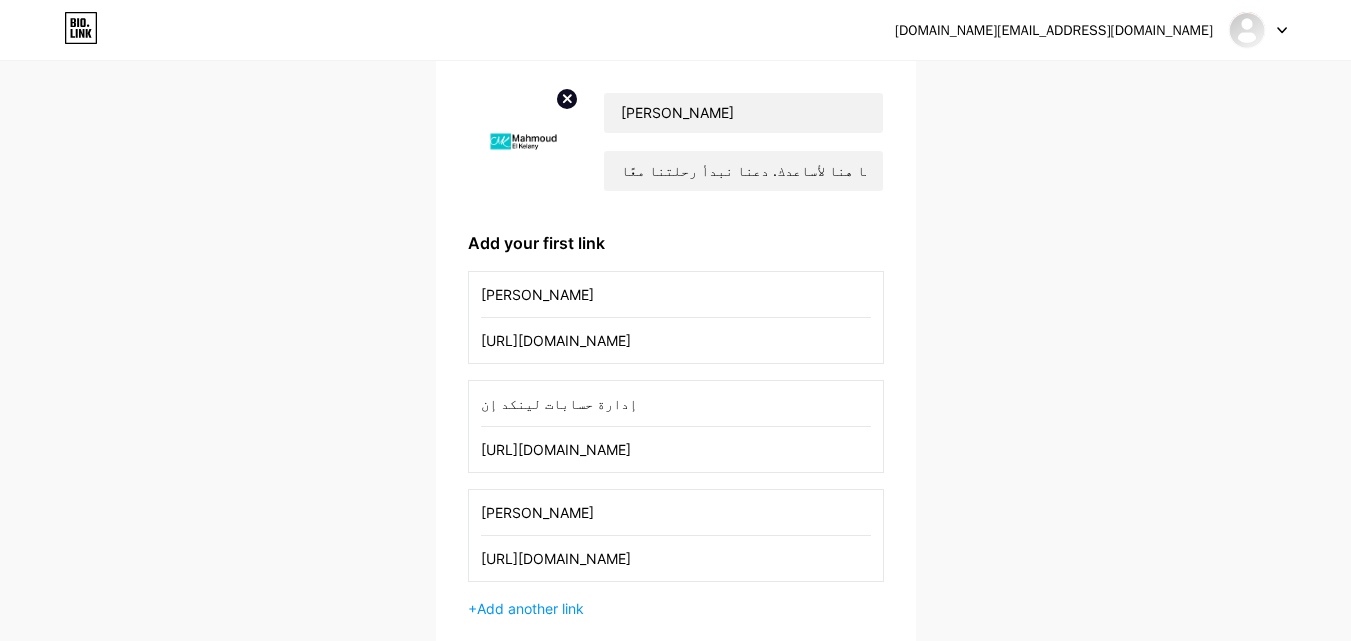 scroll, scrollTop: 0, scrollLeft: 445, axis: horizontal 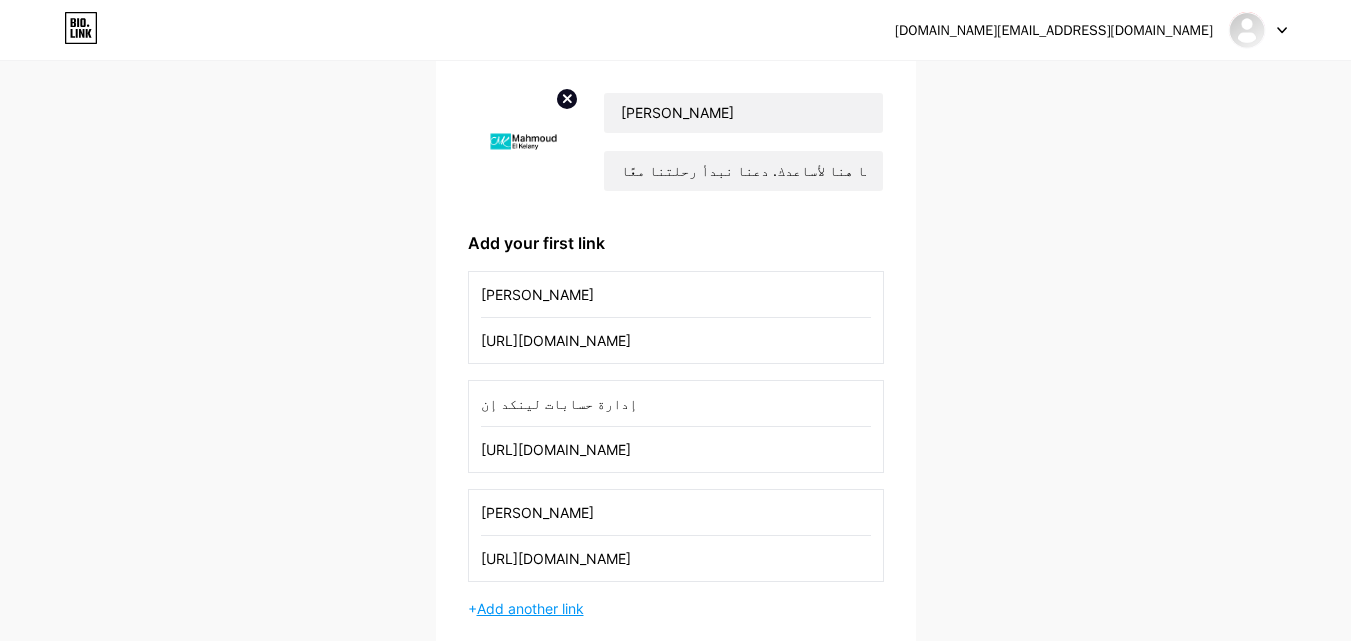 type on "[URL][DOMAIN_NAME]" 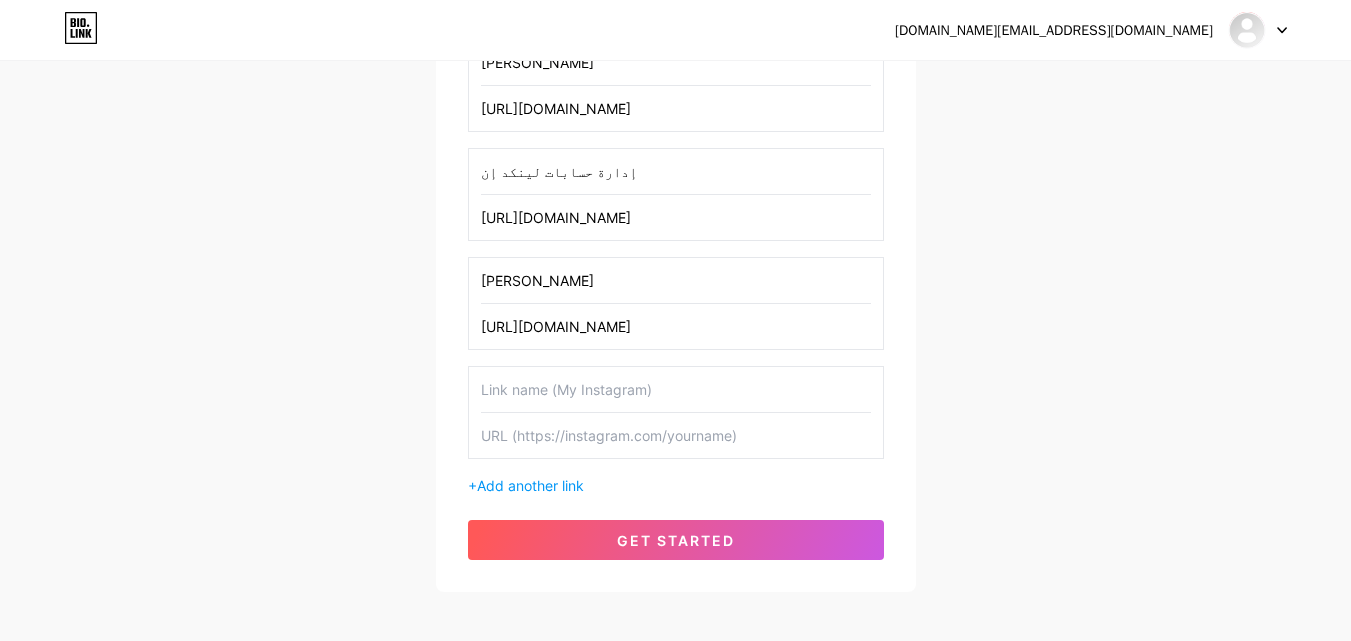 scroll, scrollTop: 406, scrollLeft: 0, axis: vertical 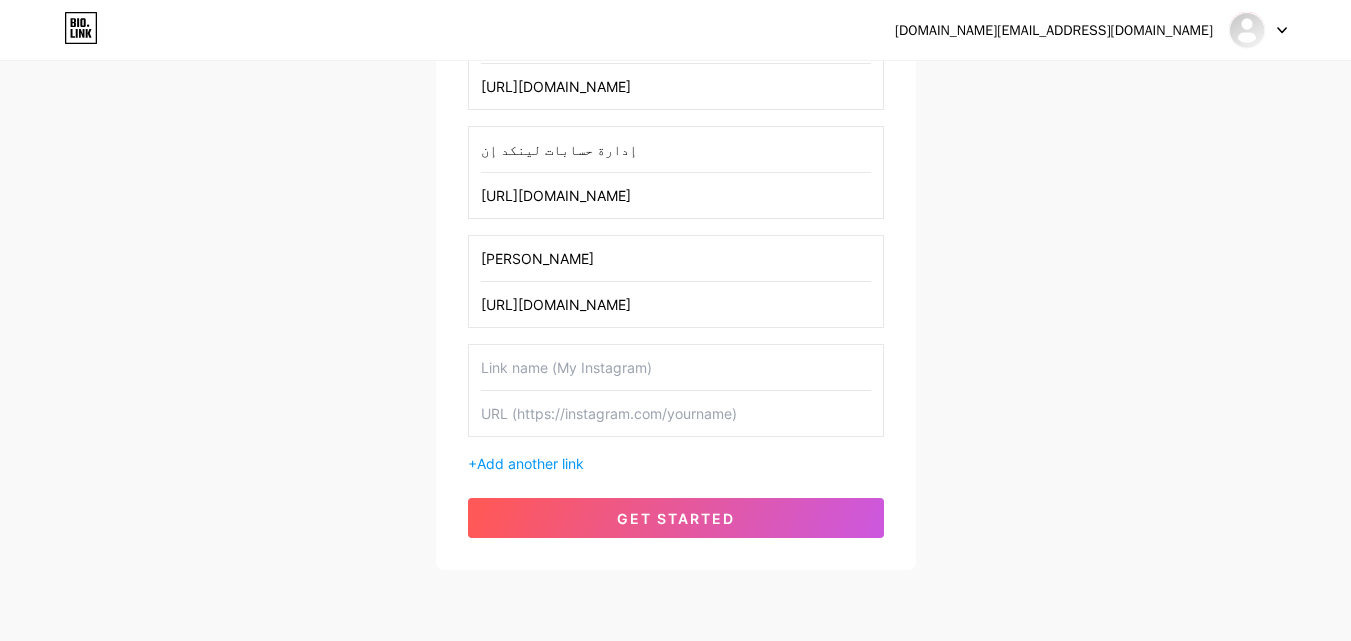click at bounding box center (676, 367) 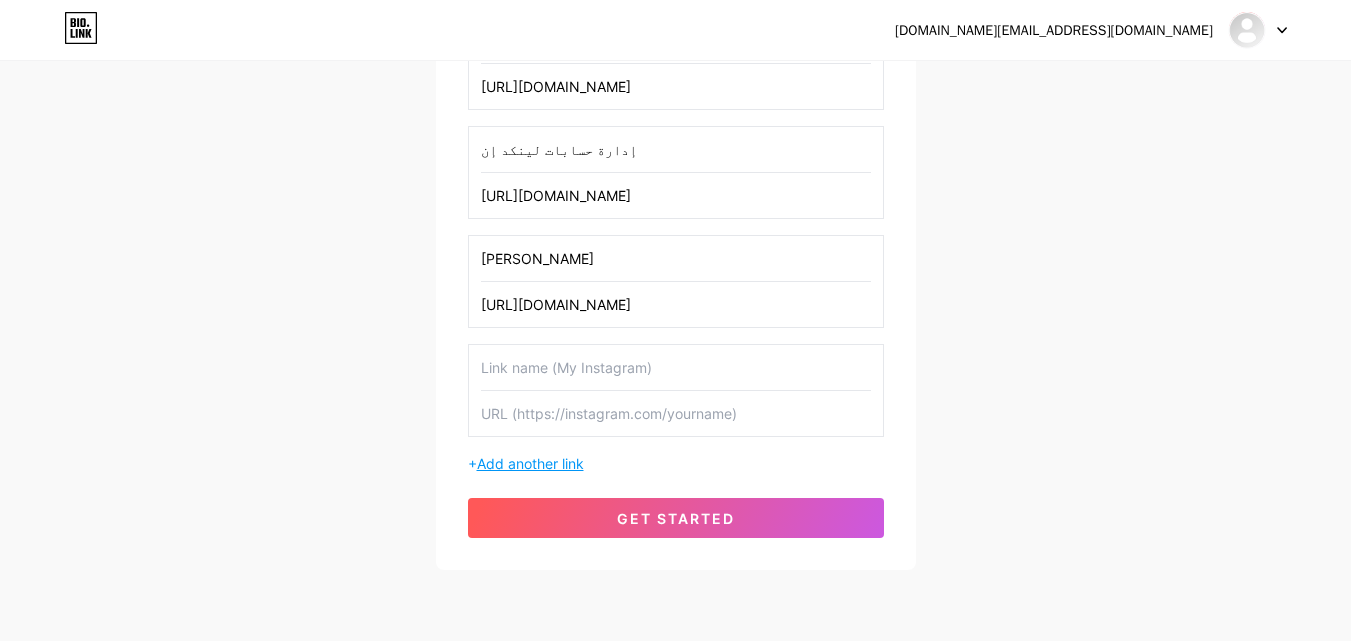 paste on "أفضل متخصص سيو في [GEOGRAPHIC_DATA]" 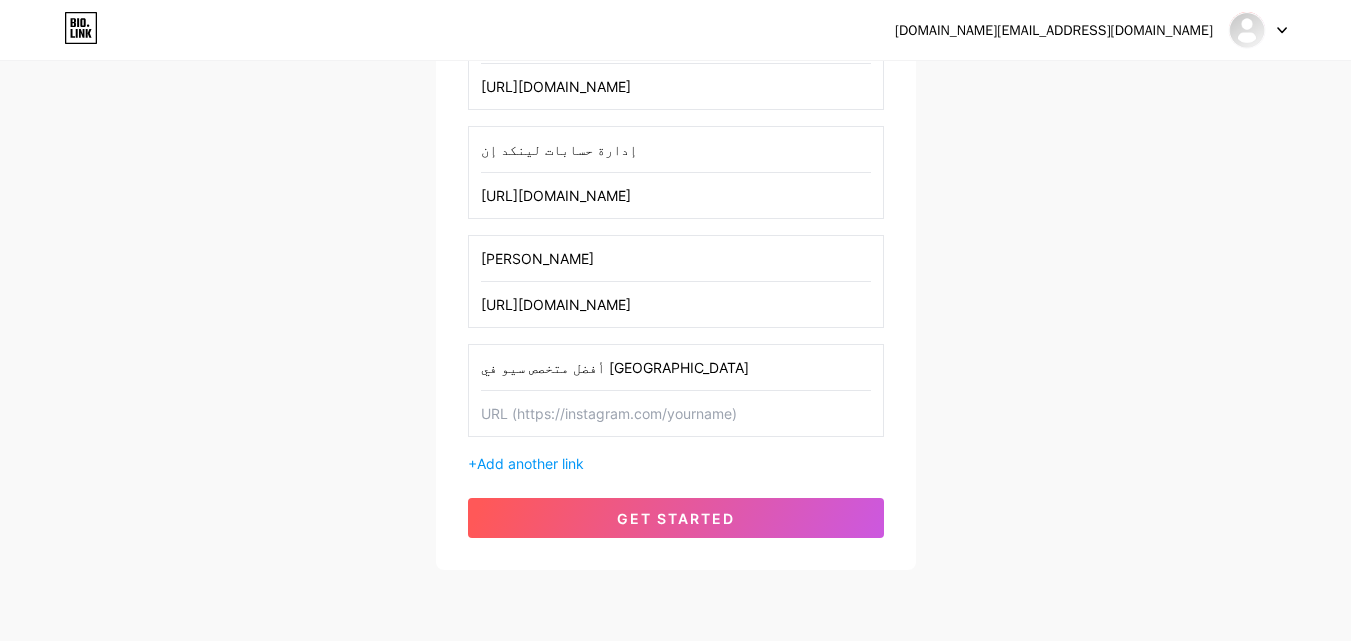 type on "أفضل متخصص سيو في [GEOGRAPHIC_DATA]" 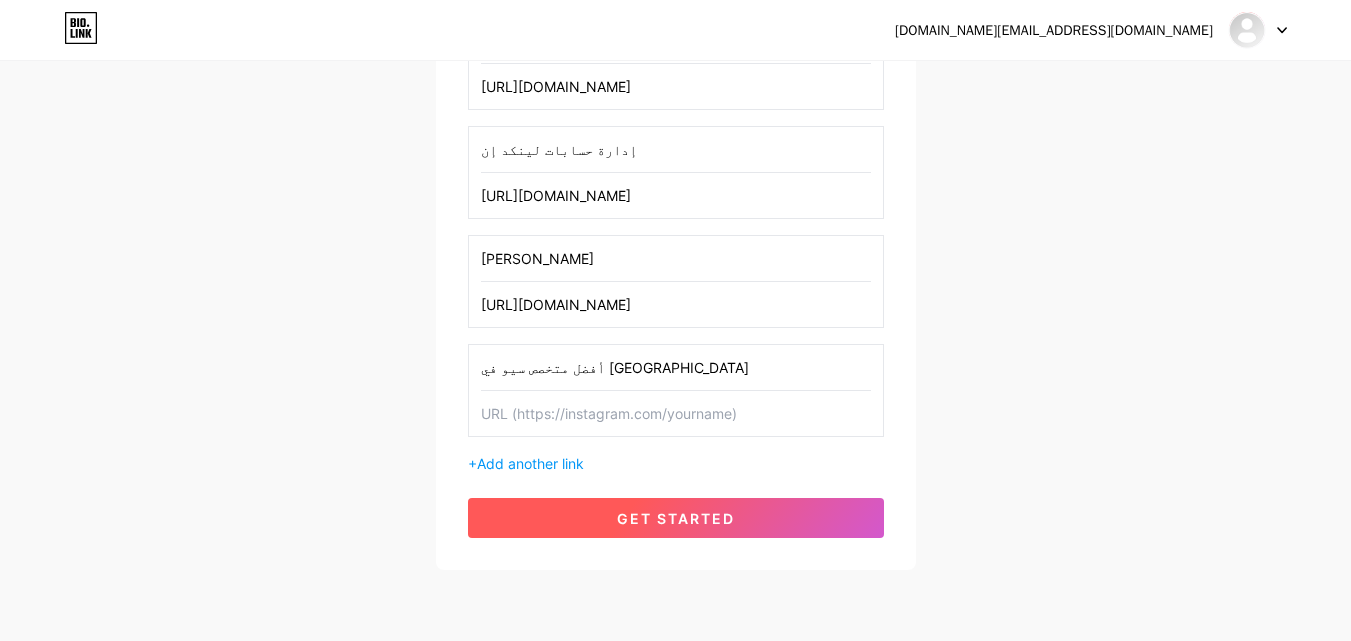 paste on "[URL][DOMAIN_NAME]" 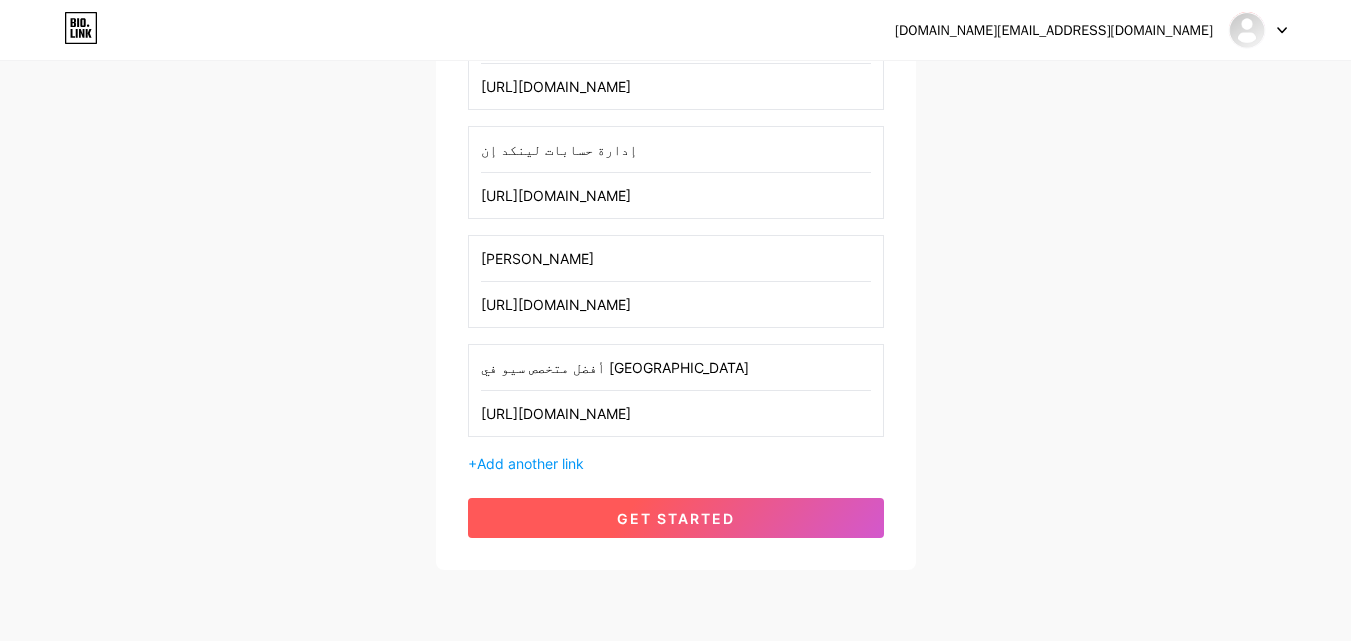 scroll, scrollTop: 0, scrollLeft: 1082, axis: horizontal 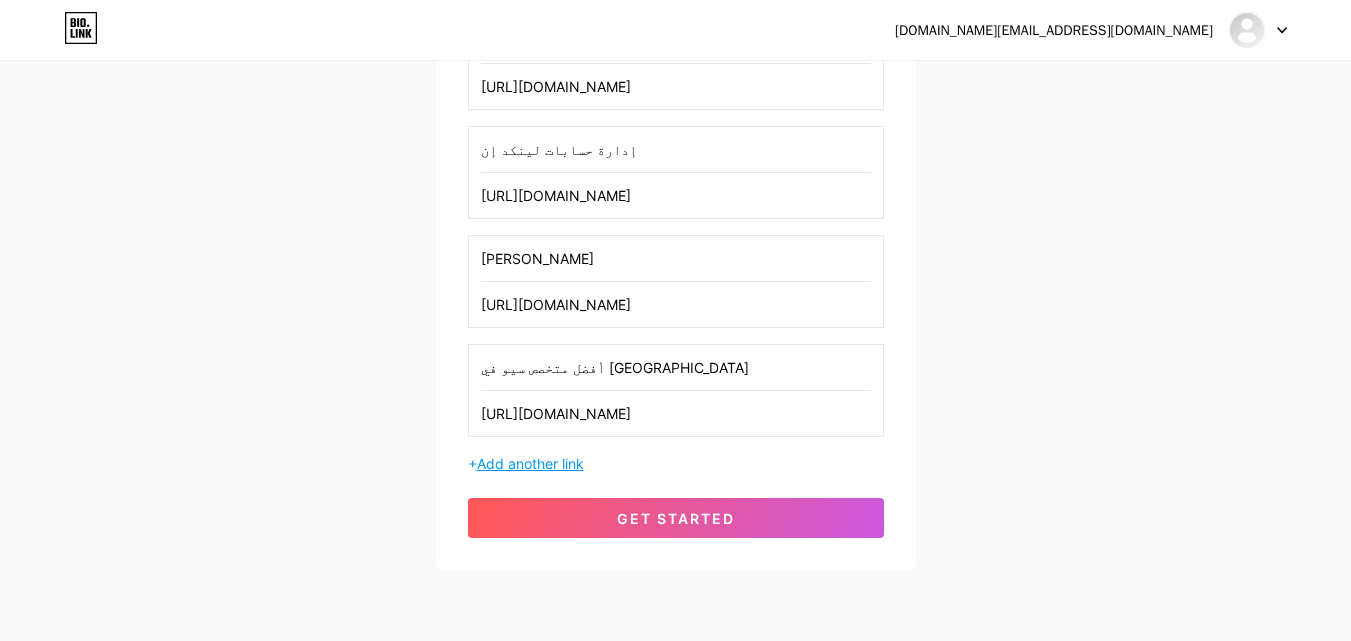 type on "[URL][DOMAIN_NAME]" 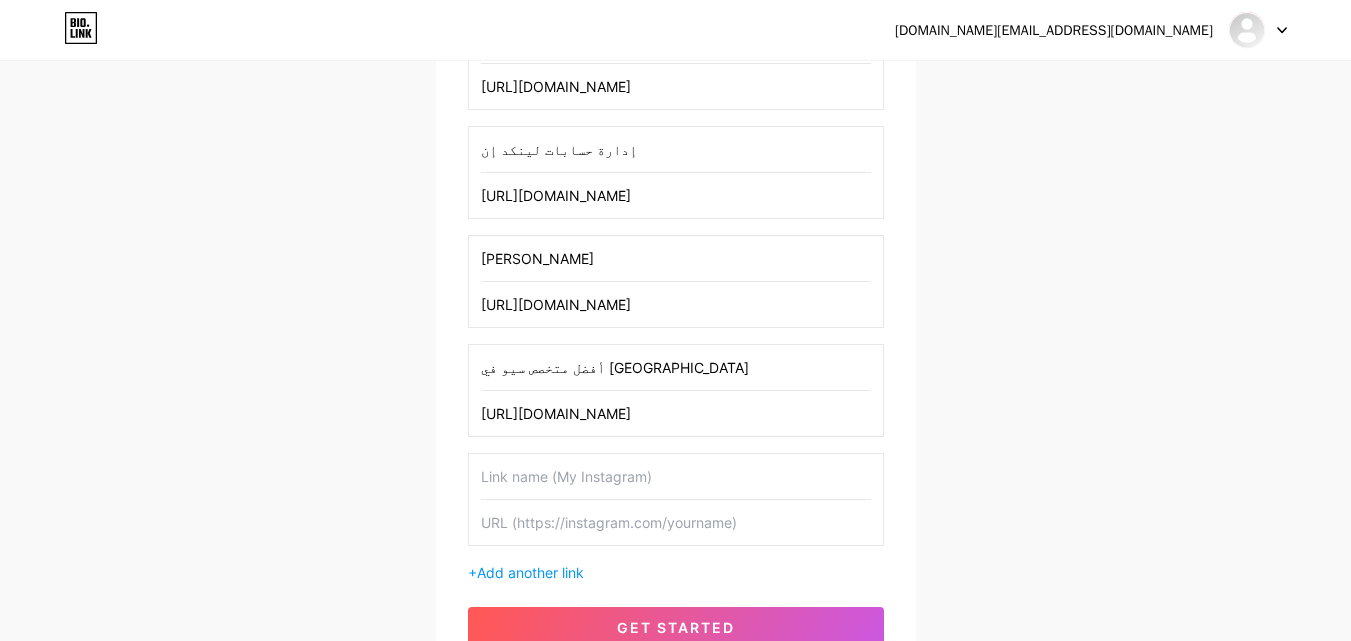 click at bounding box center [676, 476] 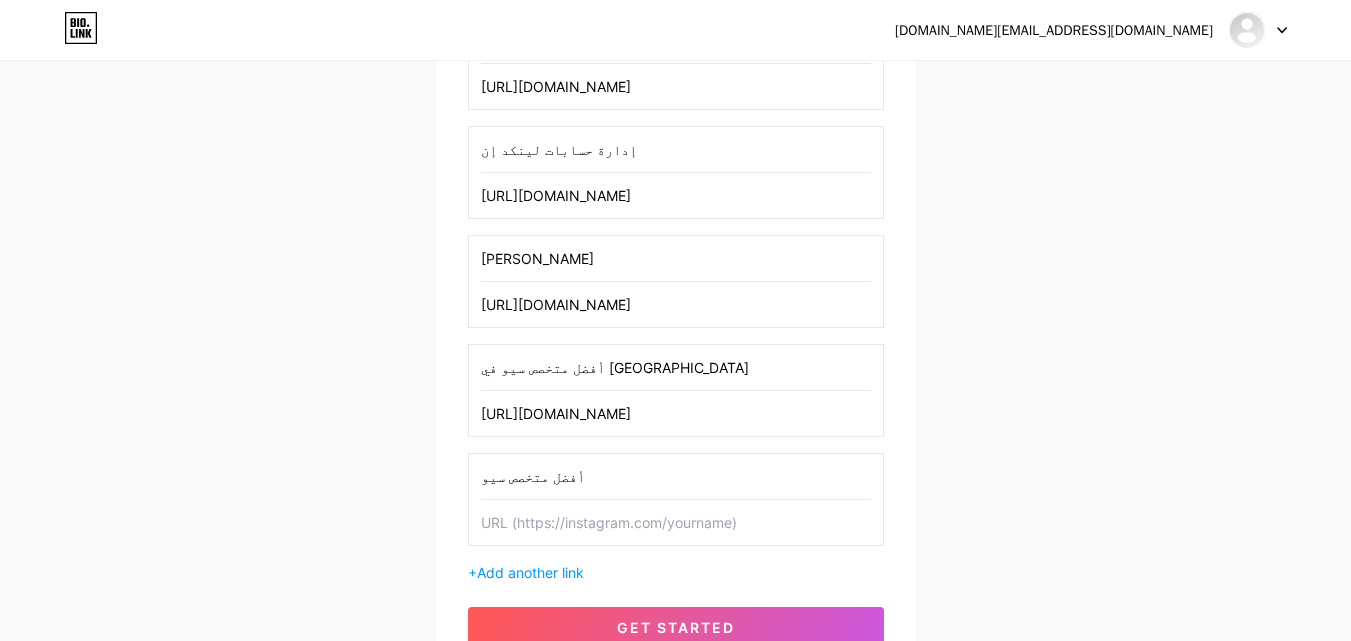 type on "أفضل متخصص سيو" 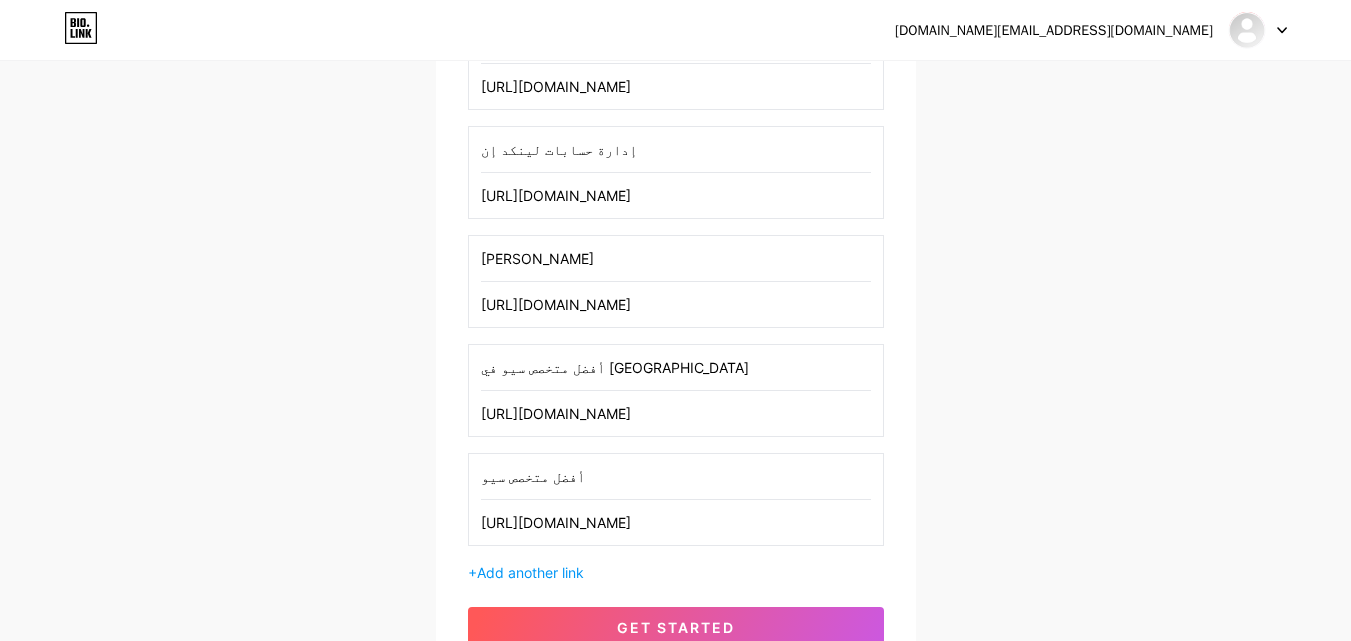 scroll, scrollTop: 0, scrollLeft: 504, axis: horizontal 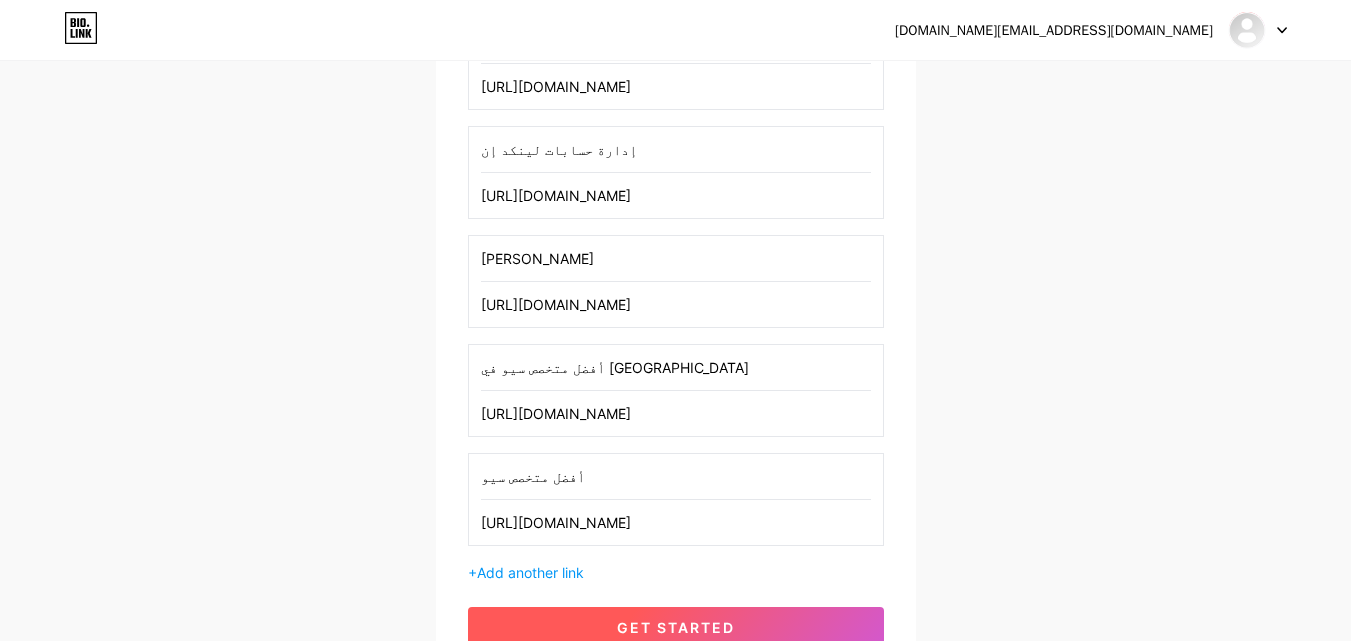 type on "[URL][DOMAIN_NAME]" 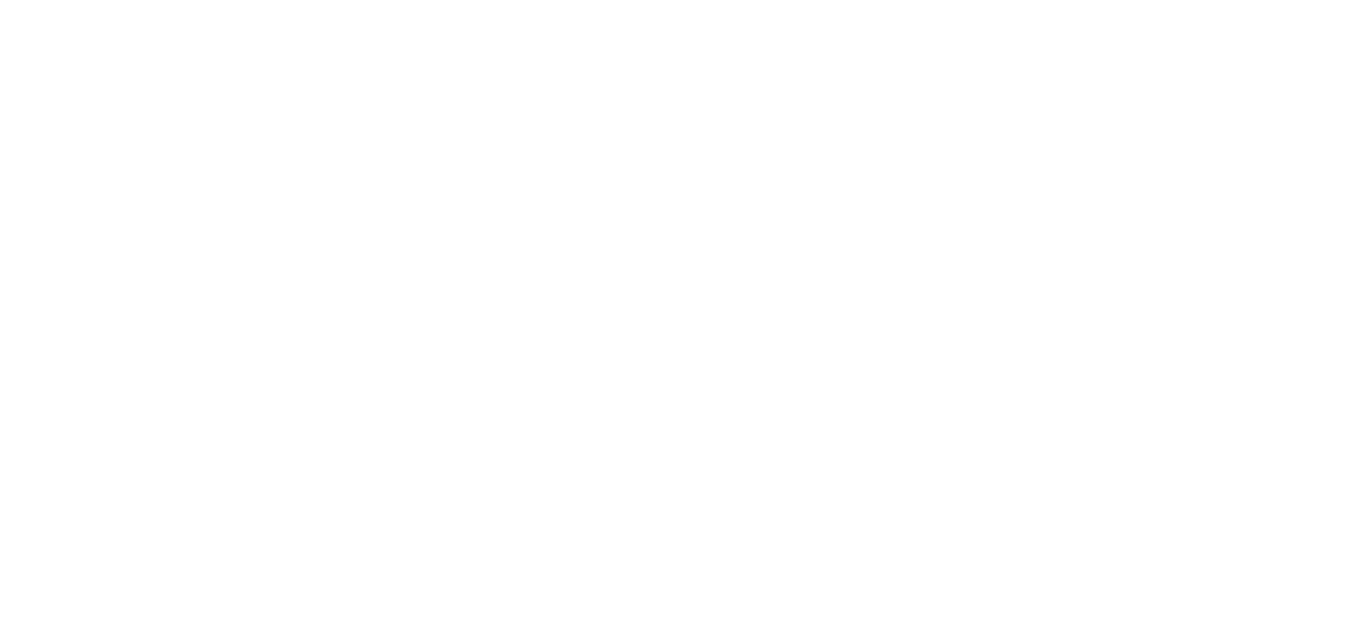 scroll, scrollTop: 0, scrollLeft: 0, axis: both 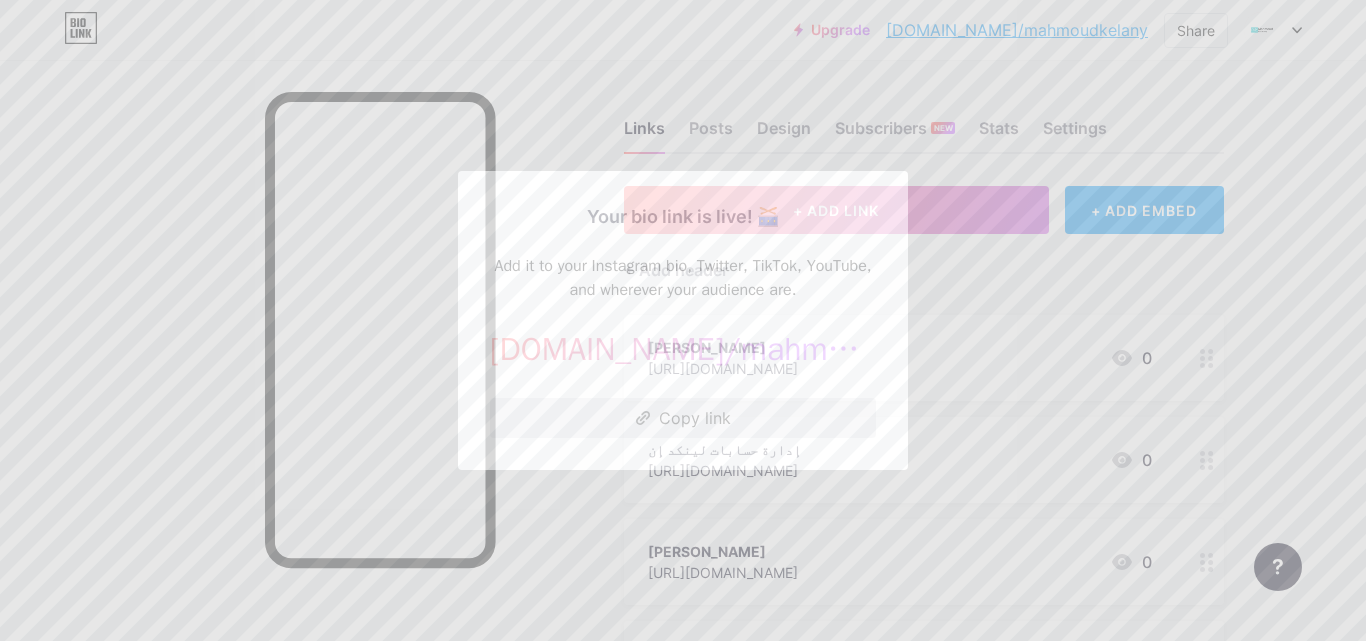 click on "Copy link" at bounding box center [683, 418] 